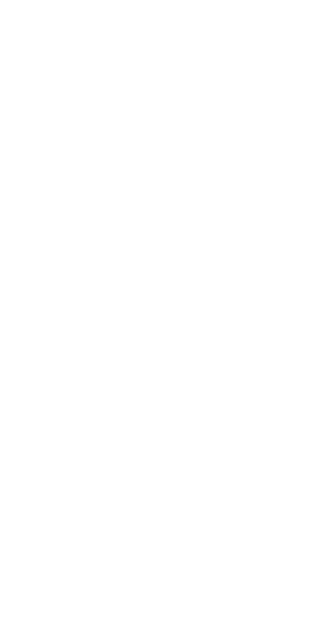 scroll, scrollTop: 0, scrollLeft: 0, axis: both 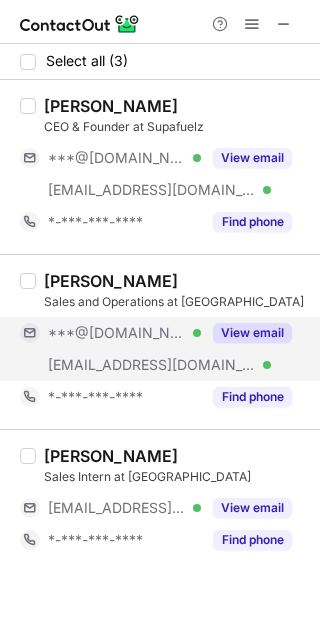 click on "View email" at bounding box center [252, 333] 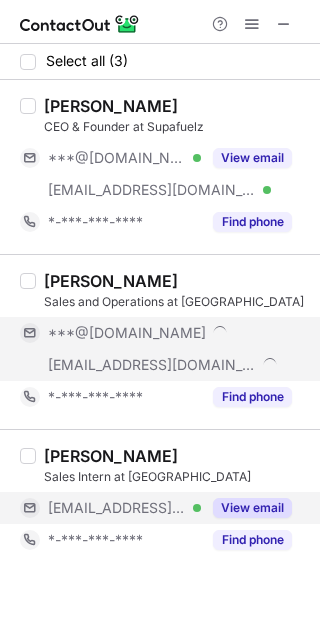 click on "View email" at bounding box center (252, 508) 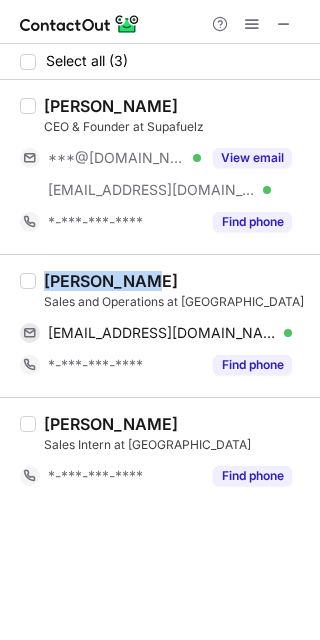 drag, startPoint x: 152, startPoint y: 278, endPoint x: 37, endPoint y: 258, distance: 116.72617 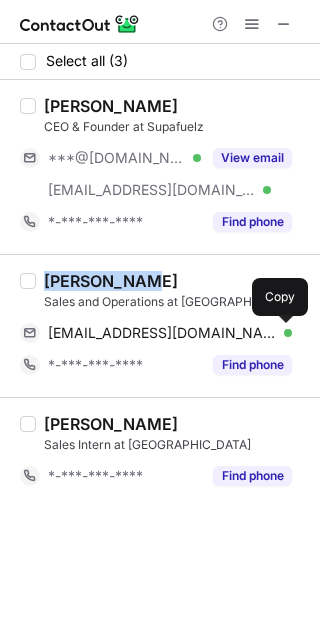 drag, startPoint x: 285, startPoint y: 333, endPoint x: 318, endPoint y: 295, distance: 50.32892 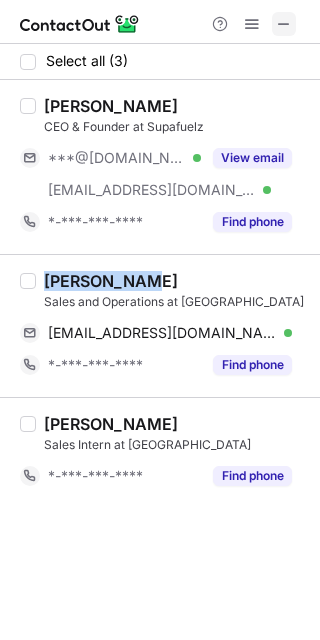 click at bounding box center [284, 24] 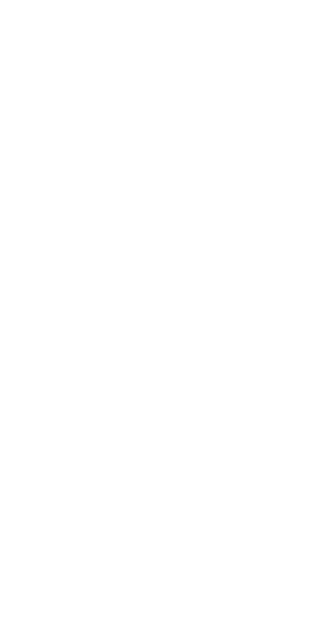 scroll, scrollTop: 0, scrollLeft: 0, axis: both 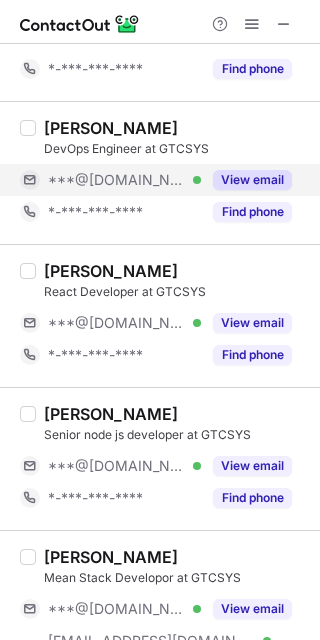 click on "View email" at bounding box center [252, 180] 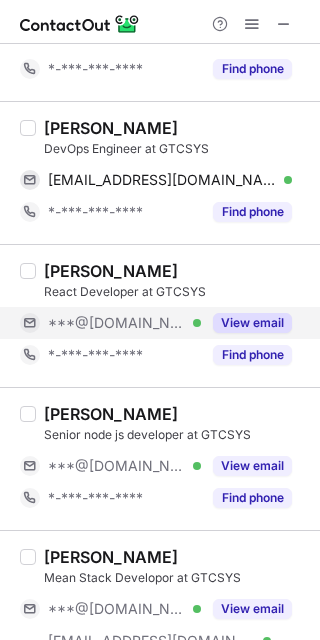 click on "View email" at bounding box center [252, 323] 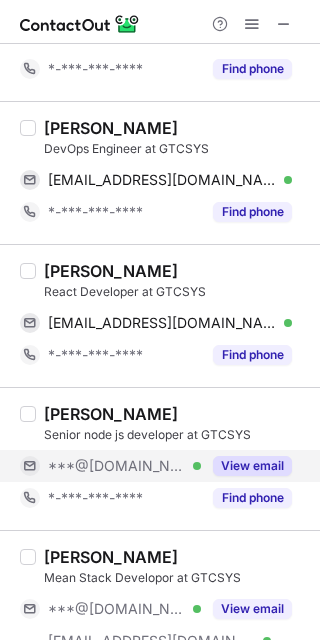 click on "View email" at bounding box center [252, 466] 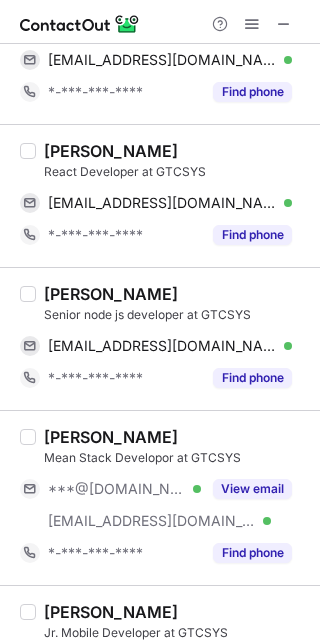 scroll, scrollTop: 293, scrollLeft: 0, axis: vertical 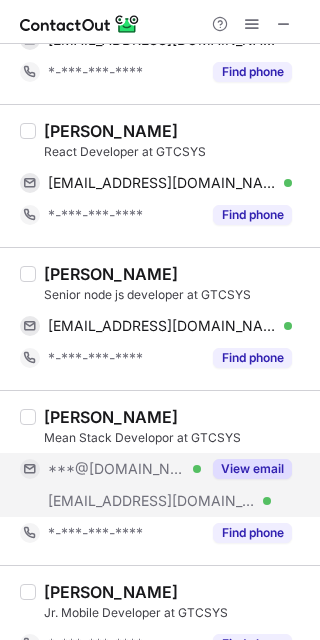 click on "View email" at bounding box center [252, 469] 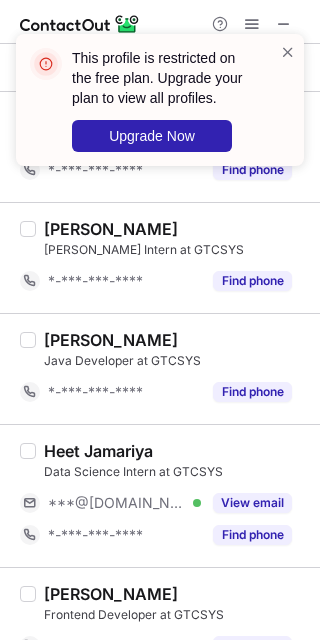 scroll, scrollTop: 806, scrollLeft: 0, axis: vertical 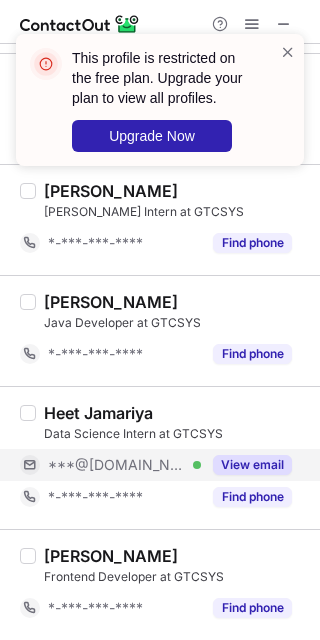 click on "View email" at bounding box center [252, 465] 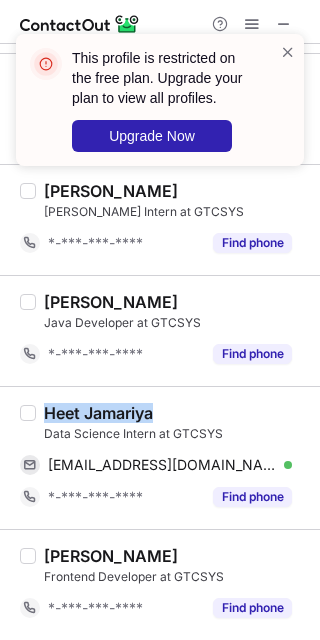 drag, startPoint x: 156, startPoint y: 408, endPoint x: 46, endPoint y: 411, distance: 110.0409 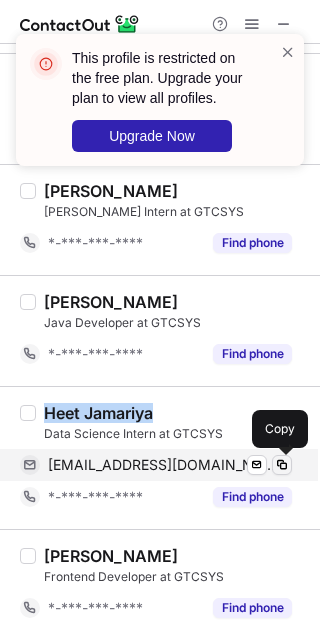 click at bounding box center [282, 465] 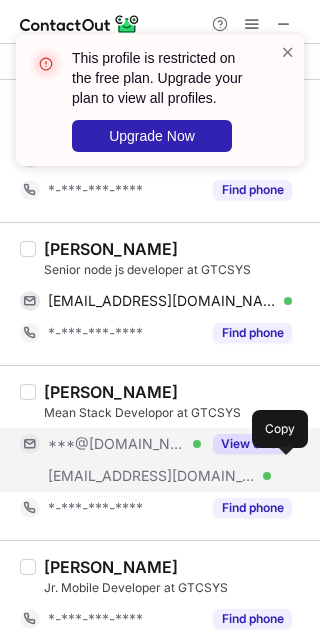 scroll, scrollTop: 311, scrollLeft: 0, axis: vertical 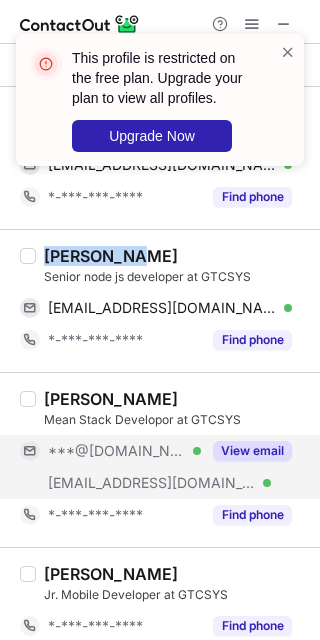 drag, startPoint x: 112, startPoint y: 257, endPoint x: 45, endPoint y: 257, distance: 67 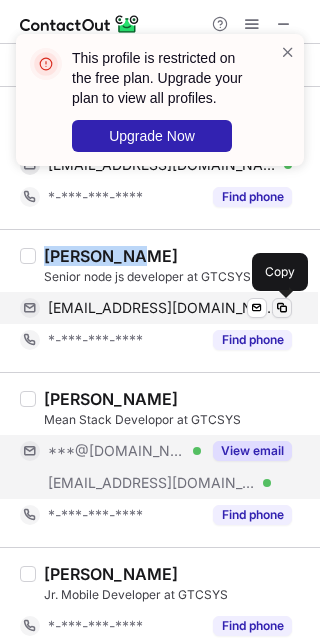 click at bounding box center [282, 308] 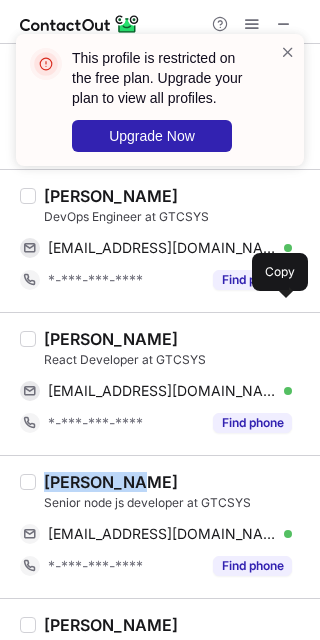scroll, scrollTop: 55, scrollLeft: 0, axis: vertical 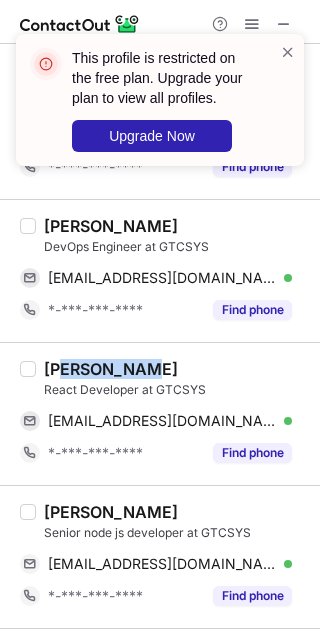 drag, startPoint x: 132, startPoint y: 367, endPoint x: 62, endPoint y: 358, distance: 70.5762 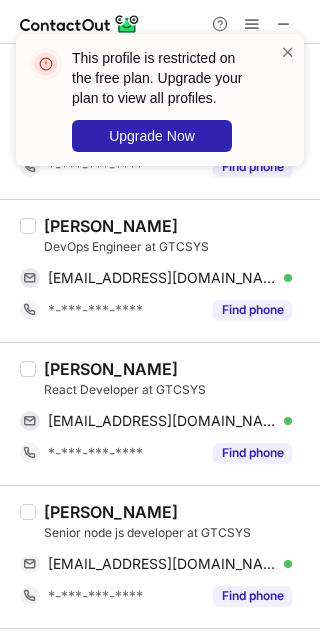 click on "Krunal Patel" at bounding box center [176, 369] 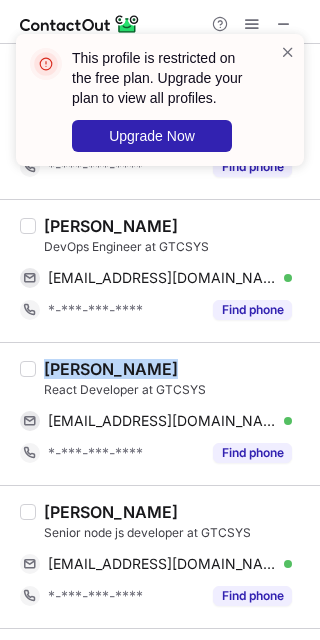 drag, startPoint x: 146, startPoint y: 362, endPoint x: 72, endPoint y: 365, distance: 74.06078 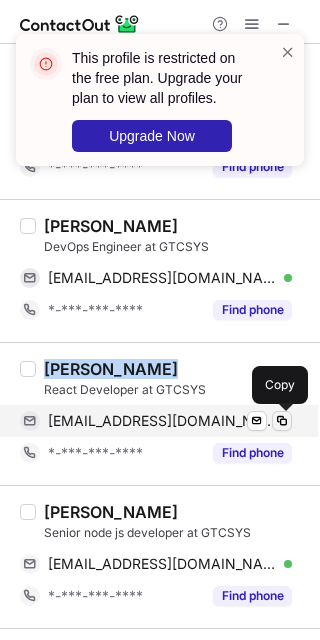click at bounding box center [282, 421] 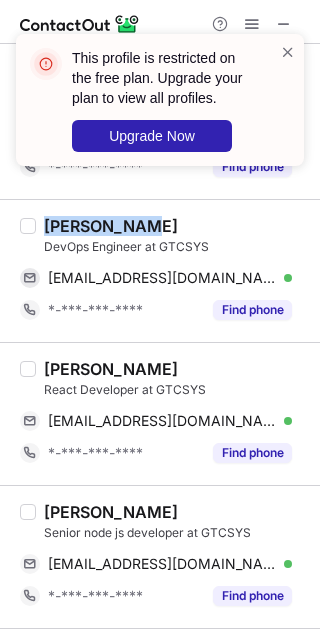drag, startPoint x: 132, startPoint y: 223, endPoint x: 43, endPoint y: 221, distance: 89.02247 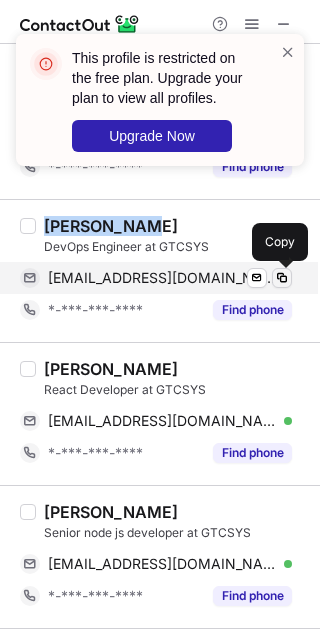 click at bounding box center (282, 278) 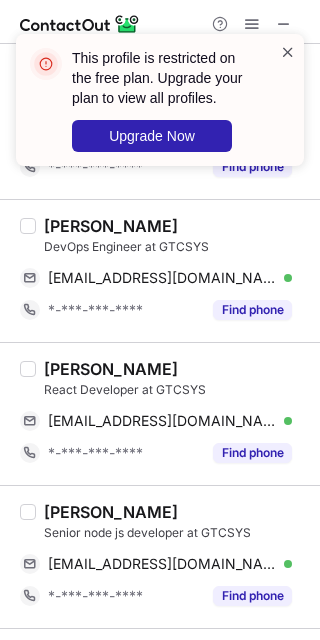 click at bounding box center [288, 52] 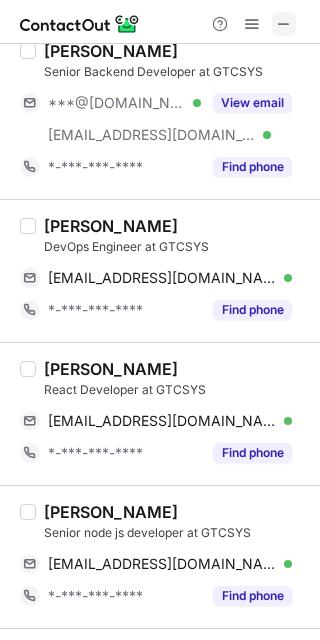 click at bounding box center [284, 24] 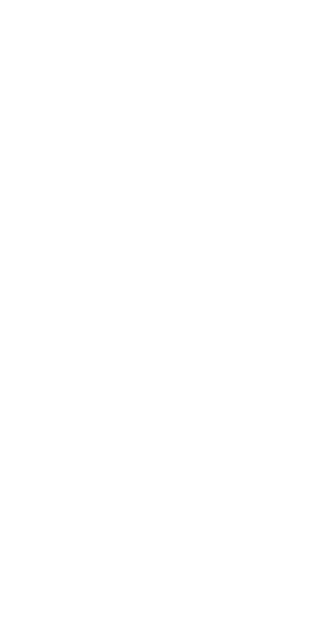 scroll, scrollTop: 0, scrollLeft: 0, axis: both 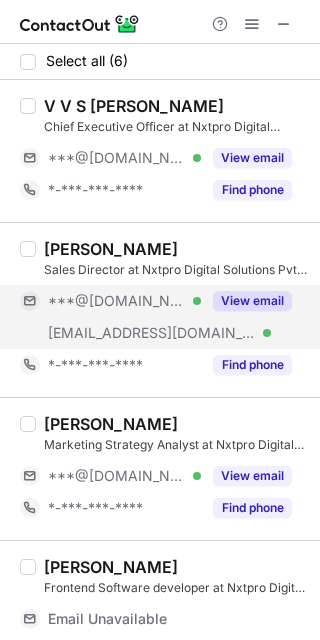 click on "View email" at bounding box center [252, 301] 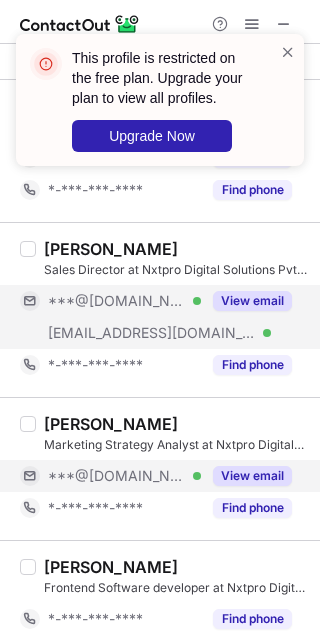click on "View email" at bounding box center (252, 476) 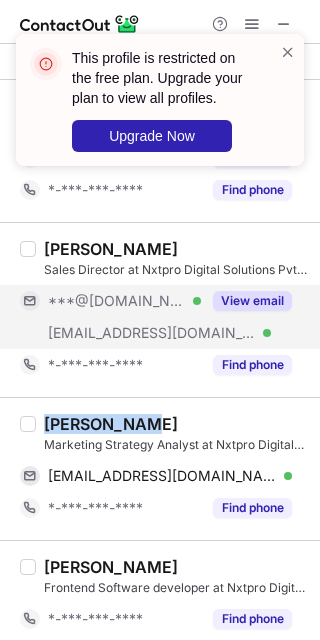 drag, startPoint x: 128, startPoint y: 422, endPoint x: 46, endPoint y: 427, distance: 82.1523 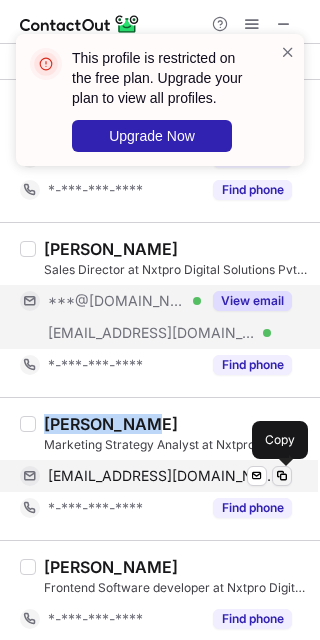 click at bounding box center [282, 476] 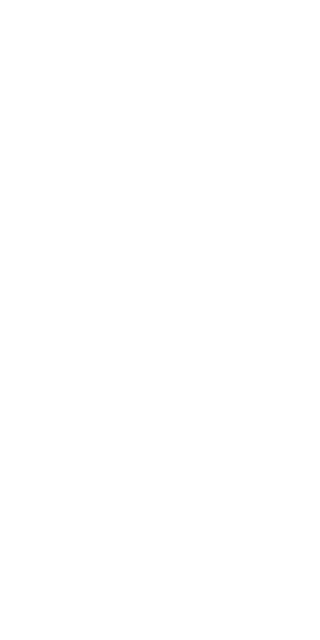scroll, scrollTop: 0, scrollLeft: 0, axis: both 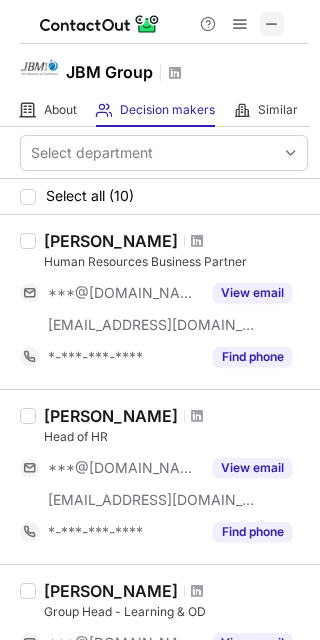 click at bounding box center [272, 24] 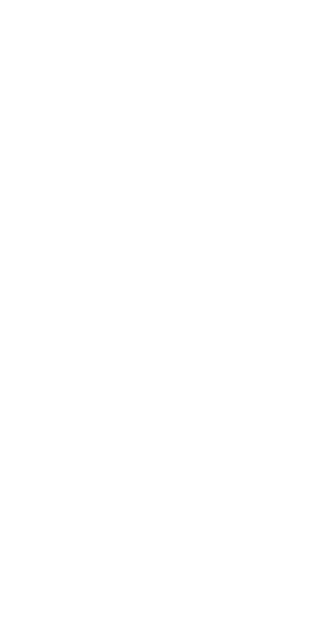 scroll, scrollTop: 0, scrollLeft: 0, axis: both 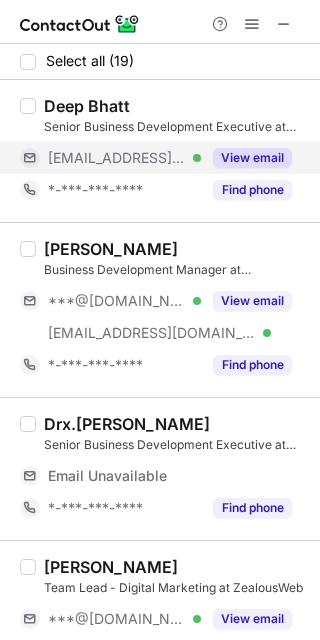 click on "View email" at bounding box center (252, 158) 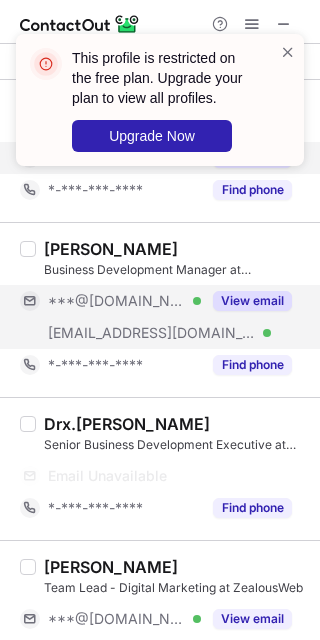 click on "View email" at bounding box center [252, 301] 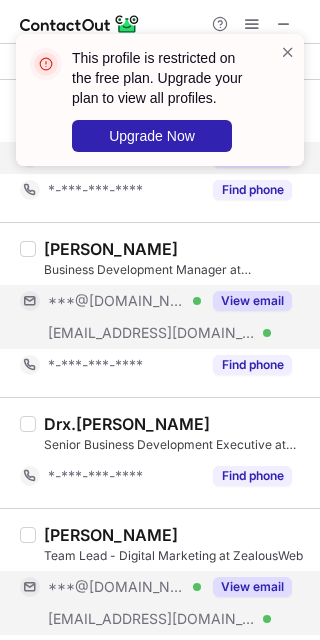 click on "View email" at bounding box center (252, 587) 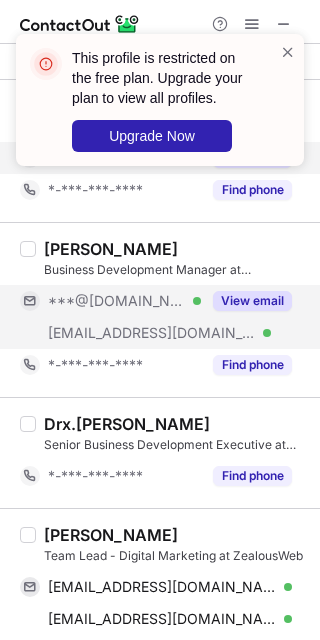 drag, startPoint x: 311, startPoint y: 128, endPoint x: 313, endPoint y: 162, distance: 34.058773 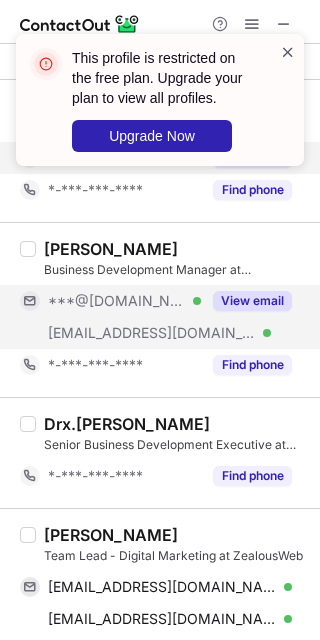 click at bounding box center (288, 52) 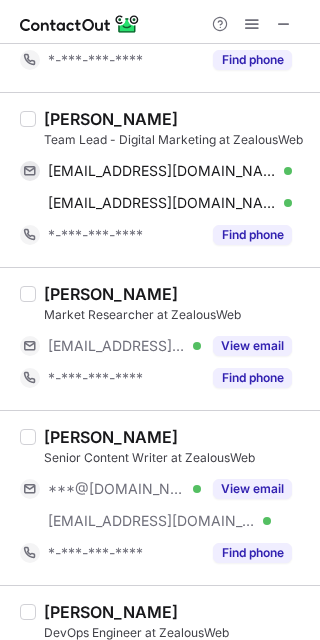 scroll, scrollTop: 461, scrollLeft: 0, axis: vertical 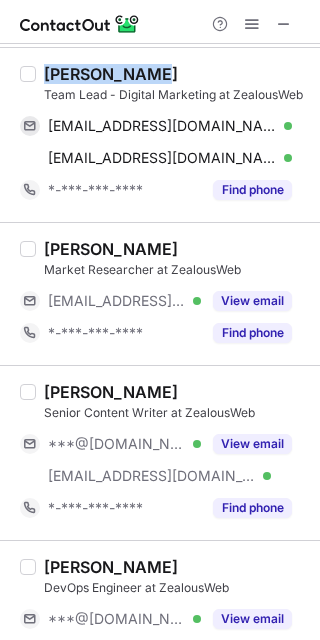 drag, startPoint x: 140, startPoint y: 71, endPoint x: 42, endPoint y: 75, distance: 98.0816 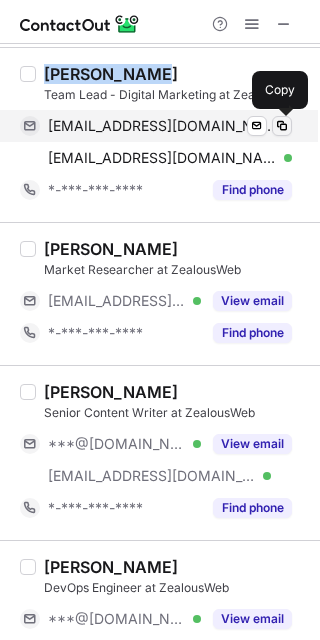 click at bounding box center (282, 126) 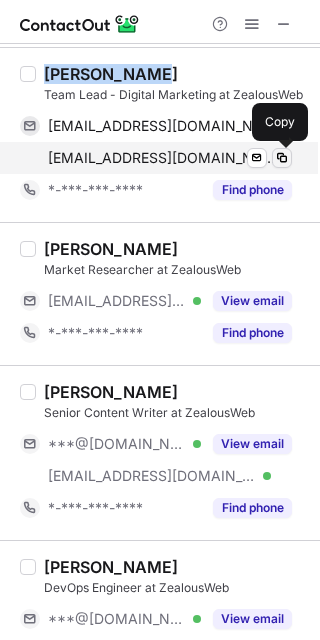 click at bounding box center (282, 158) 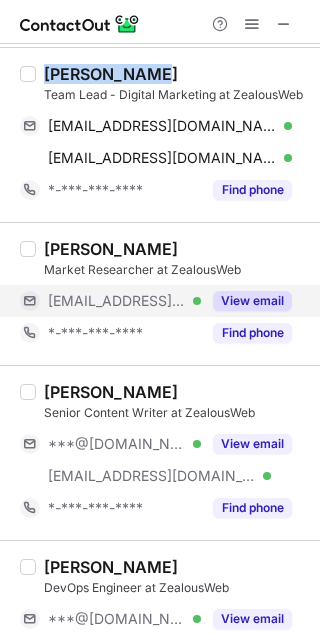 click on "View email" at bounding box center [252, 301] 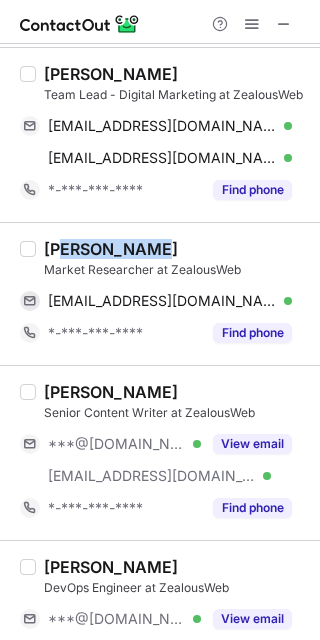 drag, startPoint x: 138, startPoint y: 245, endPoint x: 61, endPoint y: 246, distance: 77.00649 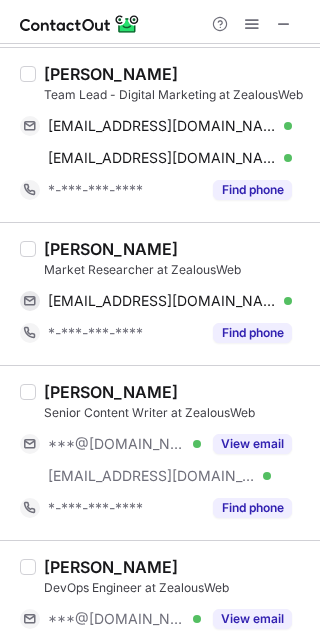 click on "Srushti Patel" at bounding box center [176, 249] 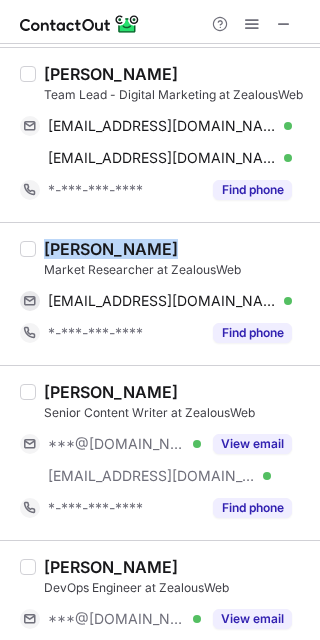 drag, startPoint x: 142, startPoint y: 247, endPoint x: 37, endPoint y: 243, distance: 105.076164 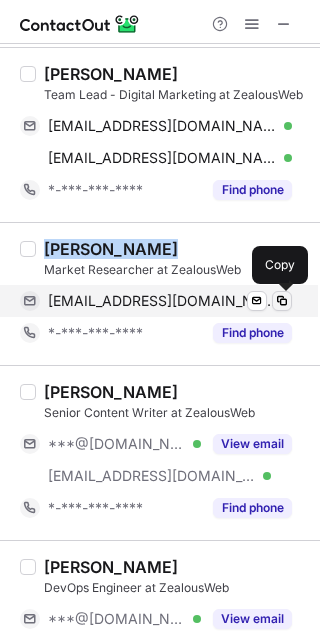 click at bounding box center (282, 301) 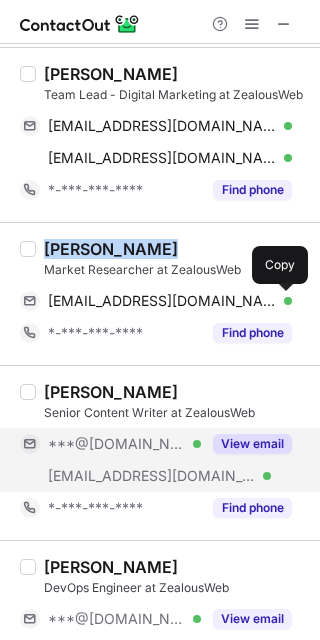click on "View email" at bounding box center [252, 444] 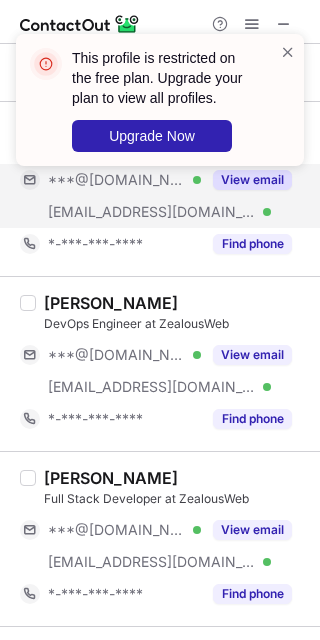 scroll, scrollTop: 751, scrollLeft: 0, axis: vertical 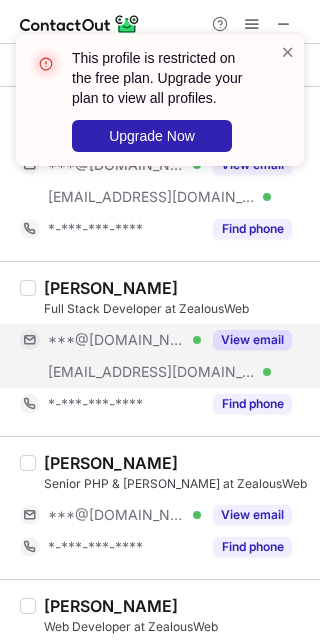click on "View email" at bounding box center [252, 340] 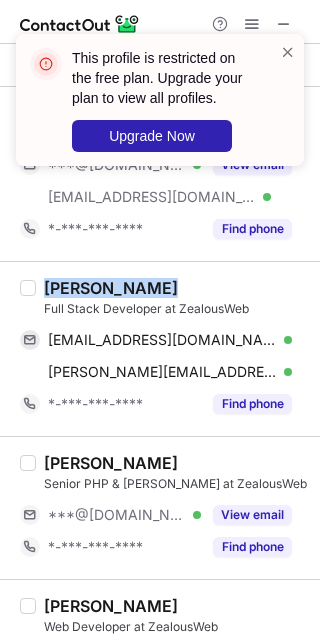 drag, startPoint x: 150, startPoint y: 285, endPoint x: 47, endPoint y: 288, distance: 103.04368 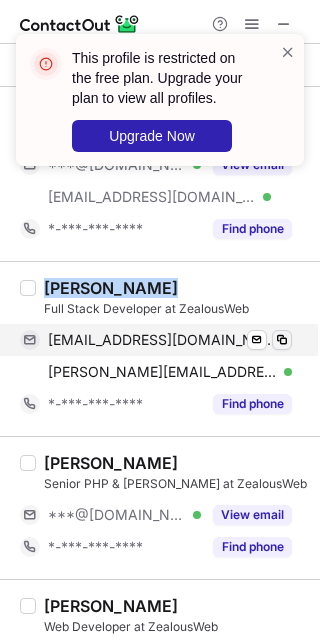 click at bounding box center (282, 340) 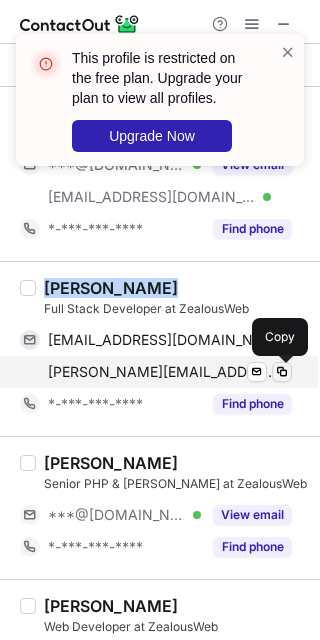 click at bounding box center (282, 372) 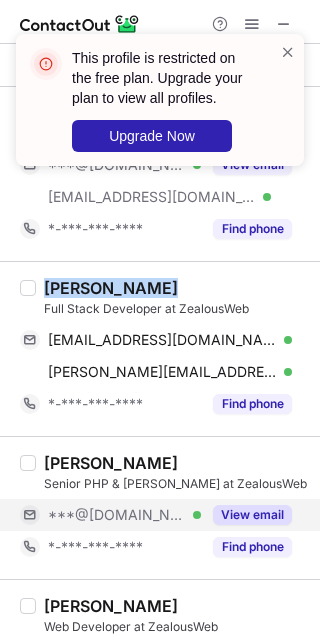 click on "View email" at bounding box center (252, 515) 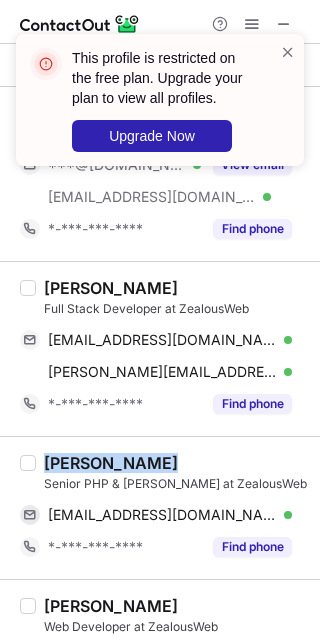 drag, startPoint x: 157, startPoint y: 461, endPoint x: 46, endPoint y: 466, distance: 111.11256 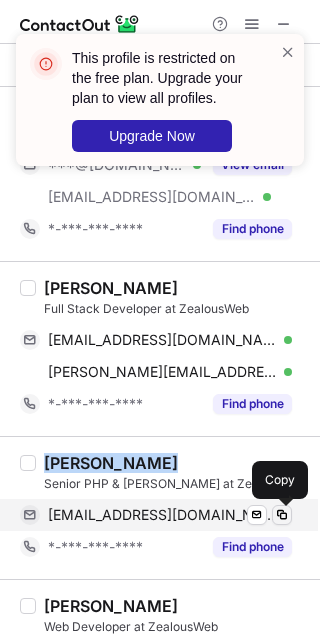 click at bounding box center (282, 515) 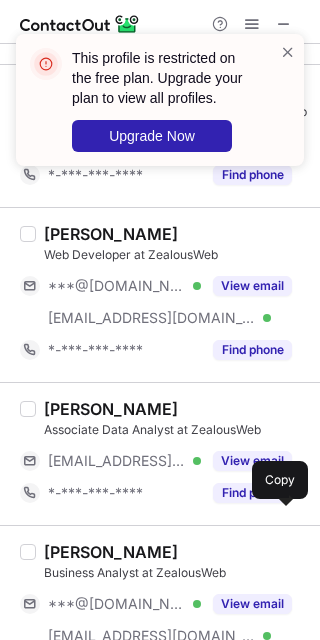 scroll, scrollTop: 1318, scrollLeft: 0, axis: vertical 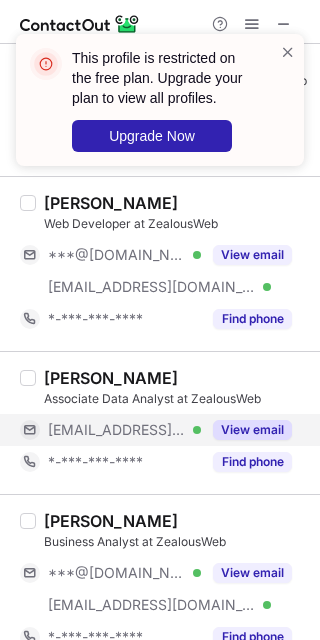 click on "View email" at bounding box center [252, 430] 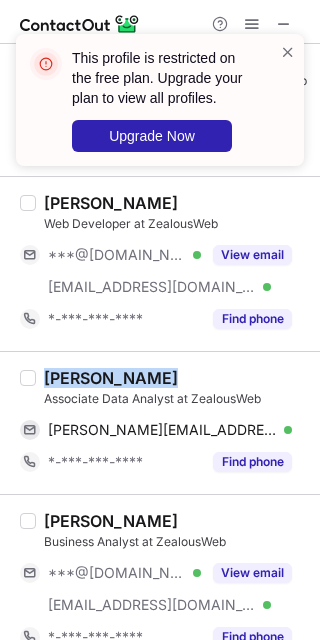 drag, startPoint x: 147, startPoint y: 377, endPoint x: 42, endPoint y: 381, distance: 105.076164 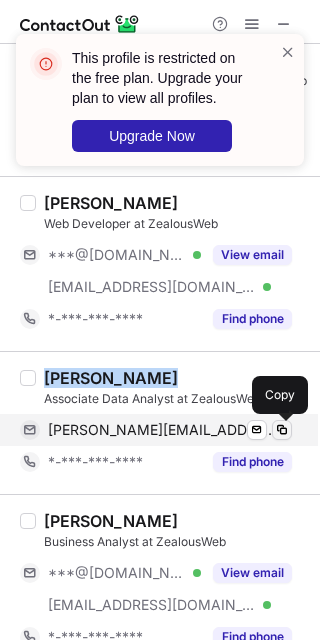 click at bounding box center (282, 430) 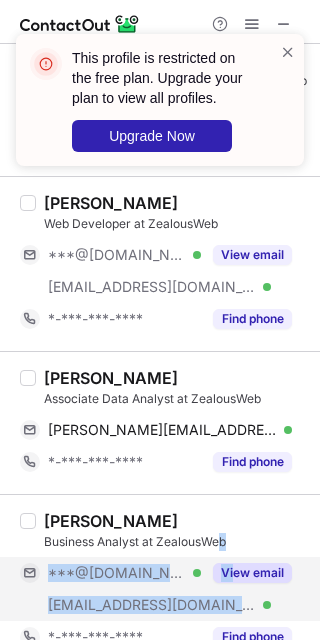 drag, startPoint x: 222, startPoint y: 533, endPoint x: 236, endPoint y: 571, distance: 40.496914 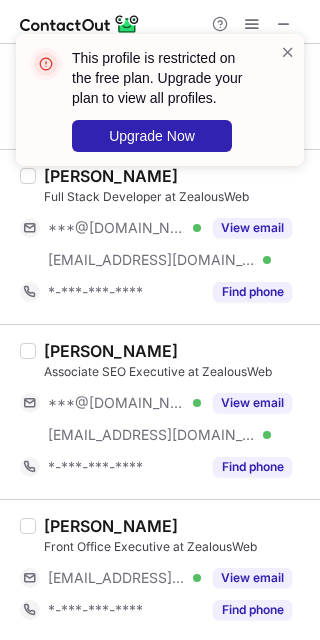 scroll, scrollTop: 2416, scrollLeft: 0, axis: vertical 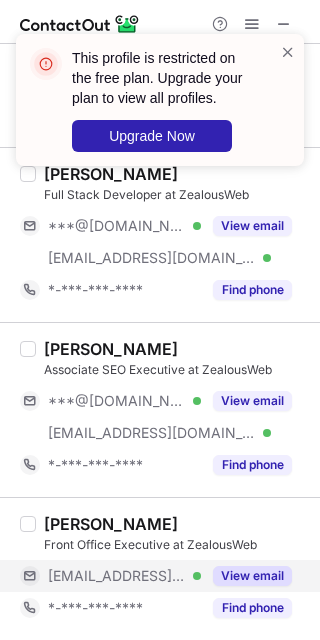click on "View email" at bounding box center [252, 576] 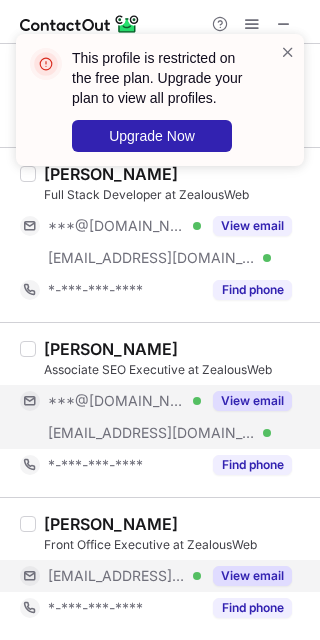click on "View email" at bounding box center (252, 401) 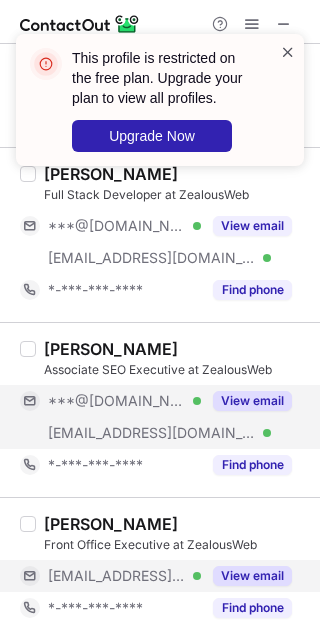 click at bounding box center (288, 52) 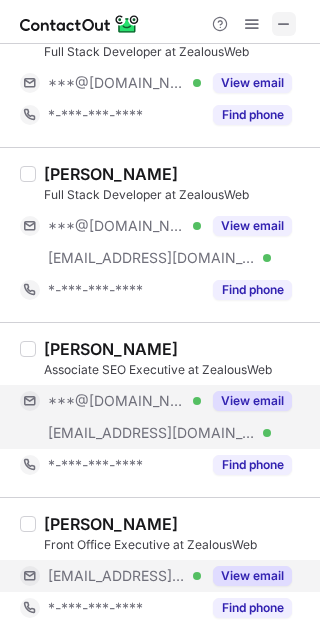 click at bounding box center (284, 24) 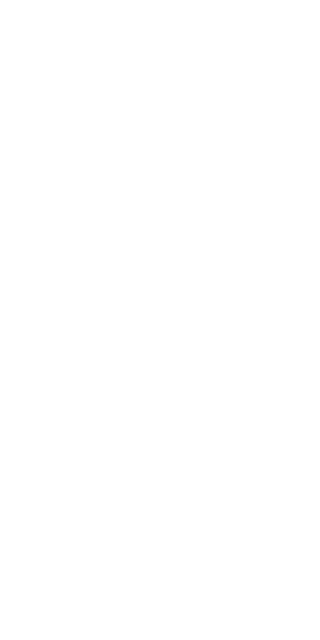 scroll, scrollTop: 0, scrollLeft: 0, axis: both 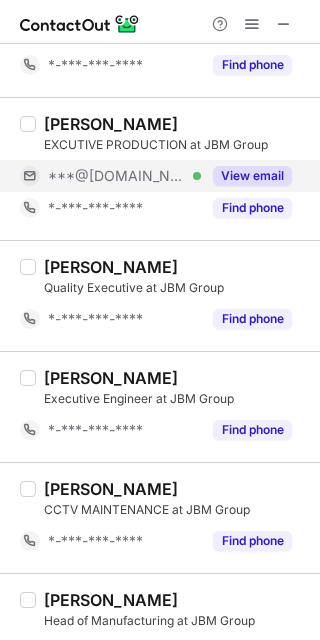 click on "View email" at bounding box center (252, 176) 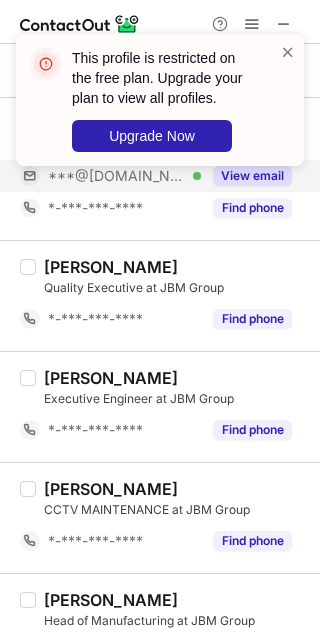 drag, startPoint x: 308, startPoint y: 161, endPoint x: 318, endPoint y: 195, distance: 35.44009 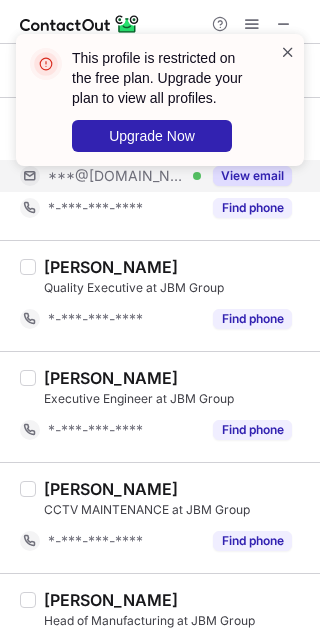 click at bounding box center [288, 52] 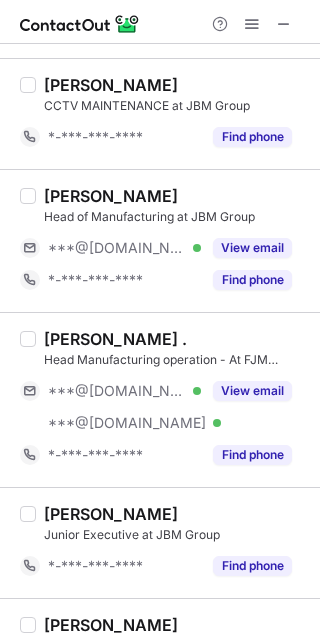 scroll, scrollTop: 505, scrollLeft: 0, axis: vertical 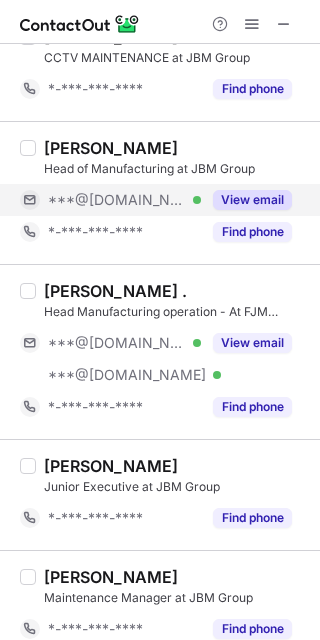 click on "View email" at bounding box center [252, 200] 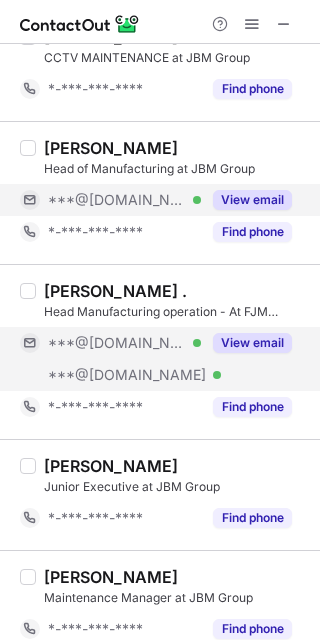 click on "View email" at bounding box center (252, 343) 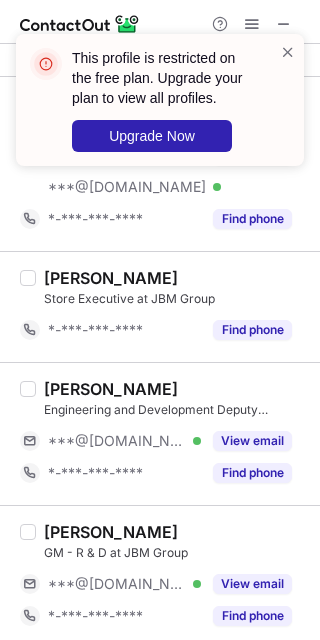 scroll, scrollTop: 1168, scrollLeft: 0, axis: vertical 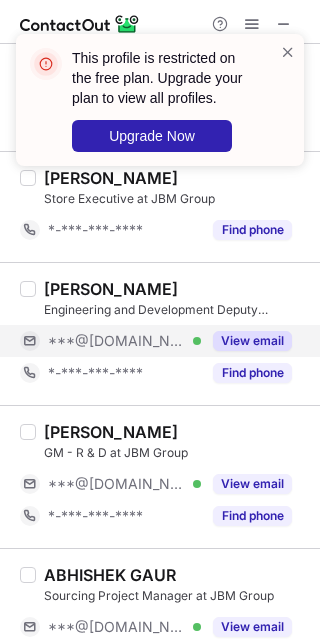 click on "View email" at bounding box center [252, 341] 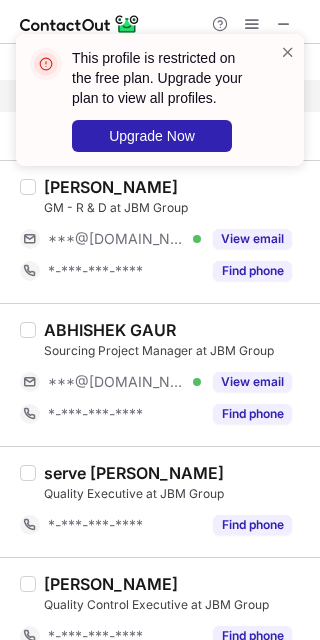 scroll, scrollTop: 1481, scrollLeft: 0, axis: vertical 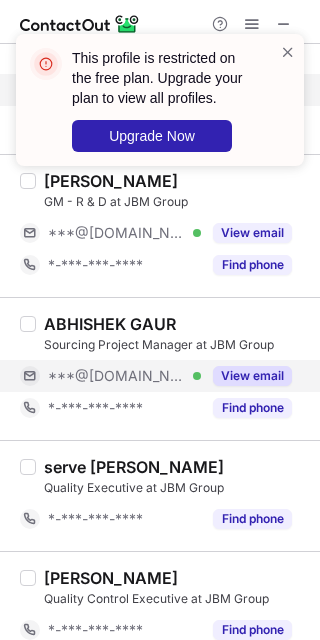 click on "View email" at bounding box center [252, 376] 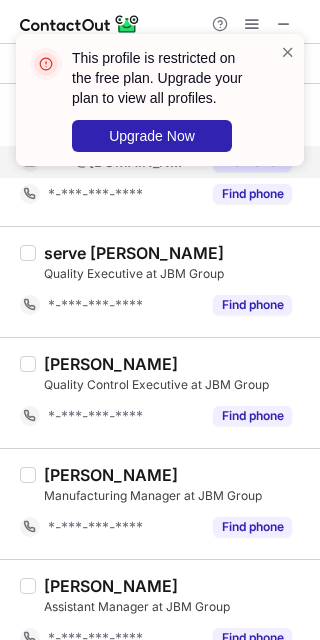 scroll, scrollTop: 1720, scrollLeft: 0, axis: vertical 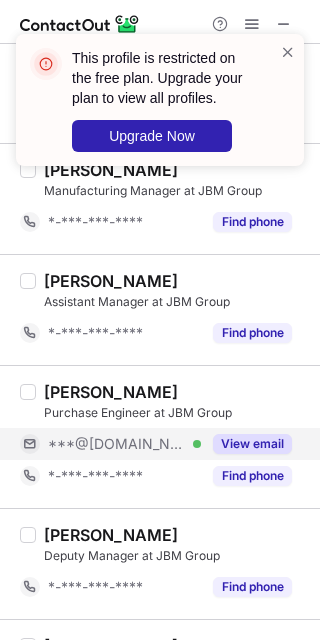 click on "View email" at bounding box center [252, 444] 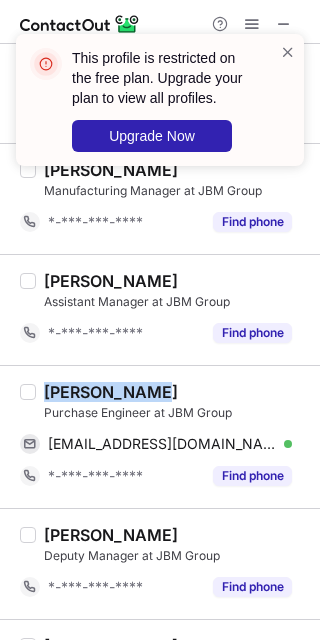 drag, startPoint x: 140, startPoint y: 395, endPoint x: 37, endPoint y: 396, distance: 103.00485 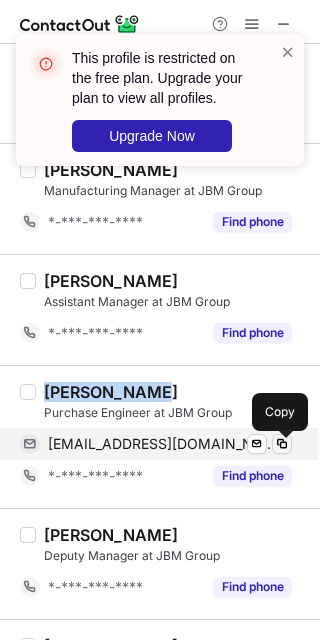 click at bounding box center [282, 444] 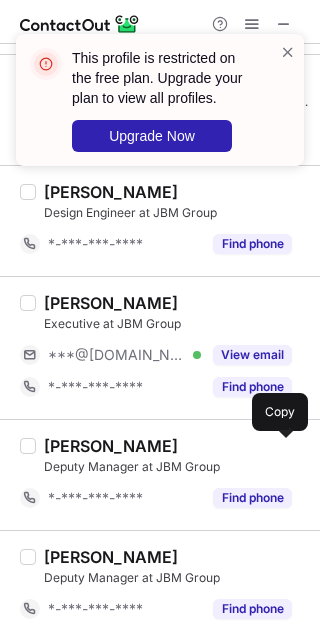 scroll, scrollTop: 2571, scrollLeft: 0, axis: vertical 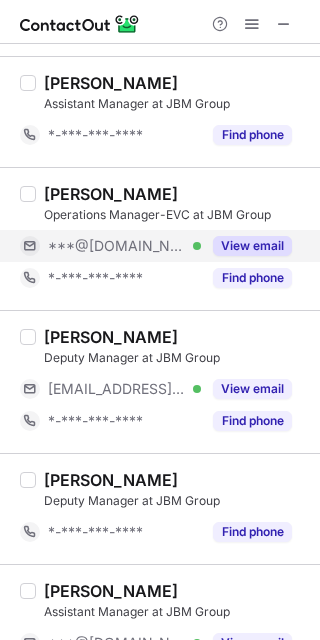 click on "View email" at bounding box center [252, 246] 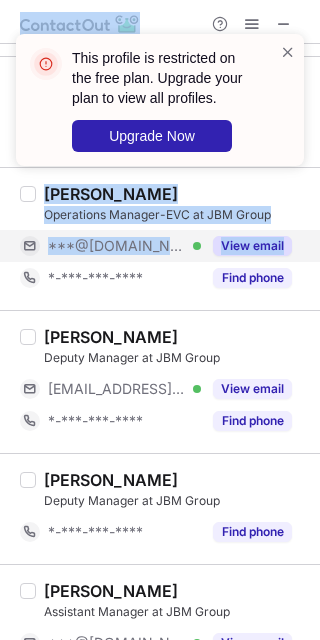 drag, startPoint x: 313, startPoint y: 185, endPoint x: 315, endPoint y: 241, distance: 56.0357 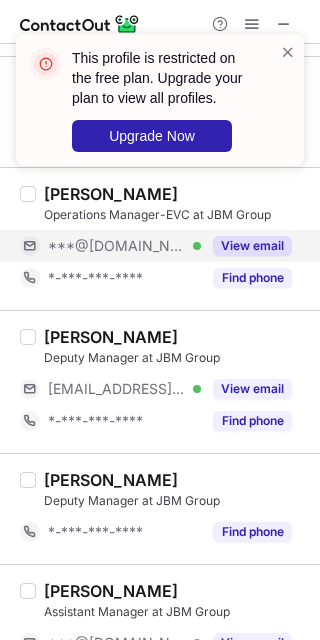 drag, startPoint x: 313, startPoint y: 180, endPoint x: 315, endPoint y: 195, distance: 15.132746 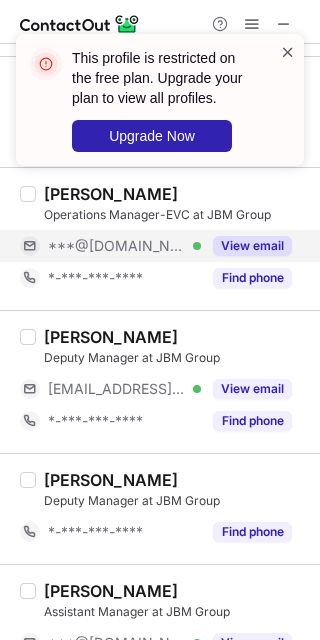 click at bounding box center (288, 52) 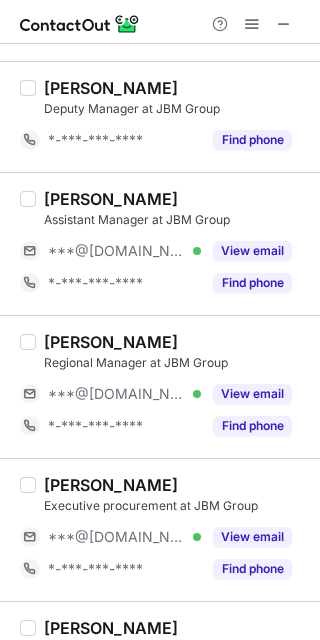 scroll, scrollTop: 683, scrollLeft: 0, axis: vertical 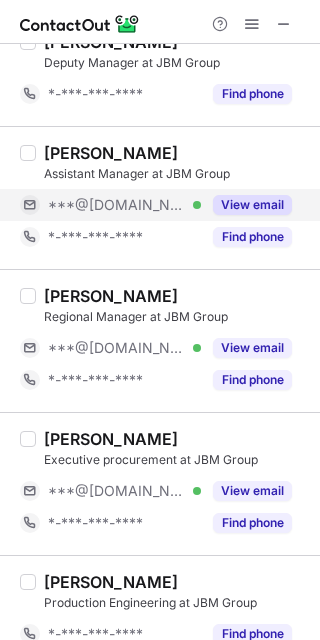 click on "View email" at bounding box center [252, 205] 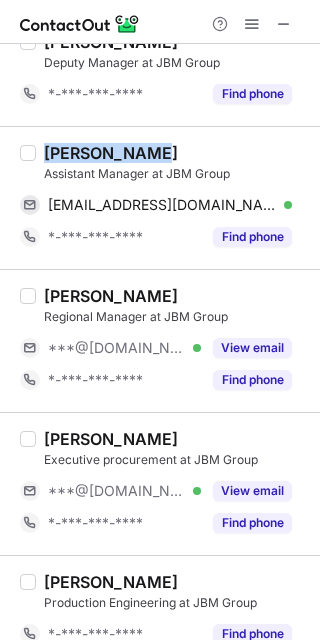 drag, startPoint x: 153, startPoint y: 147, endPoint x: 45, endPoint y: 150, distance: 108.04166 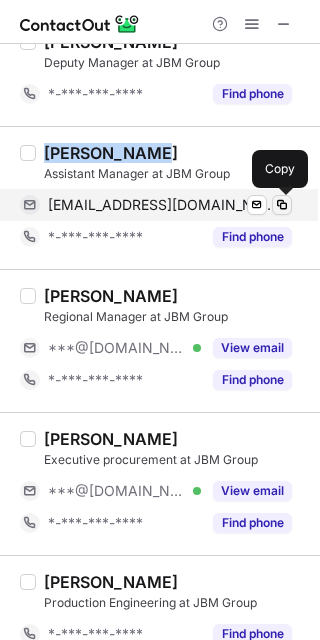 click at bounding box center [282, 205] 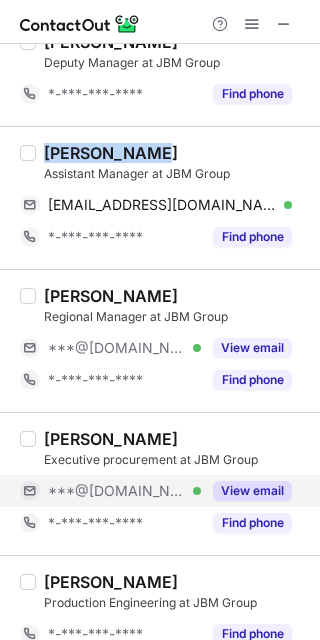 click on "View email" at bounding box center (252, 491) 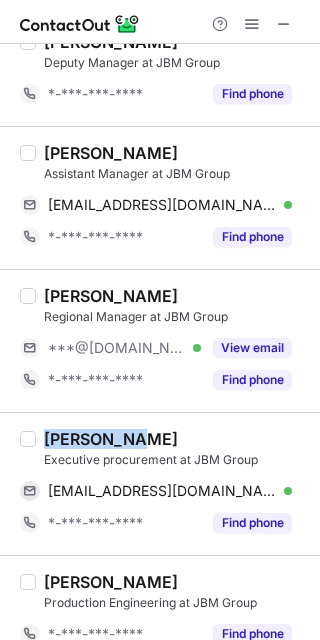 drag, startPoint x: 141, startPoint y: 435, endPoint x: 47, endPoint y: 441, distance: 94.19129 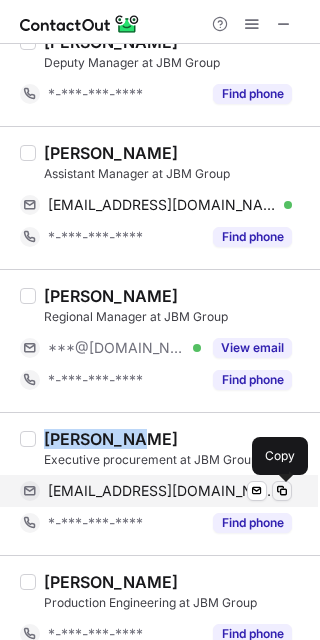 click at bounding box center [282, 491] 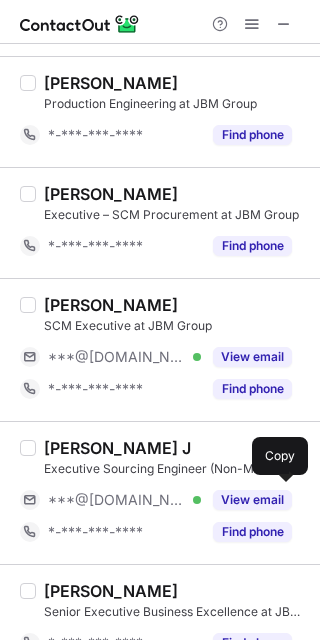 scroll, scrollTop: 1210, scrollLeft: 0, axis: vertical 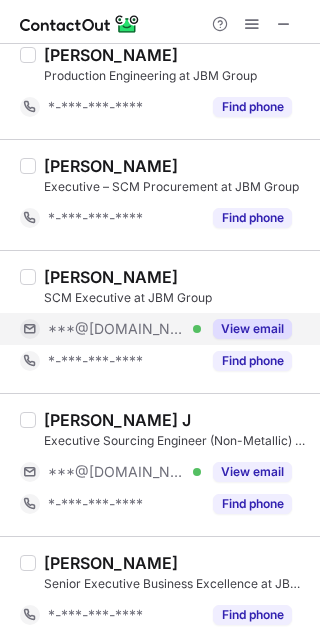 click on "View email" at bounding box center (252, 329) 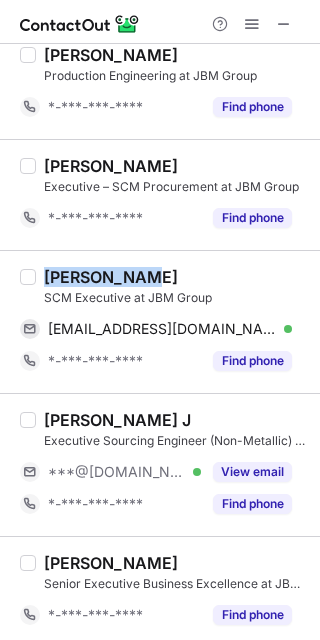drag, startPoint x: 142, startPoint y: 281, endPoint x: 47, endPoint y: 280, distance: 95.005264 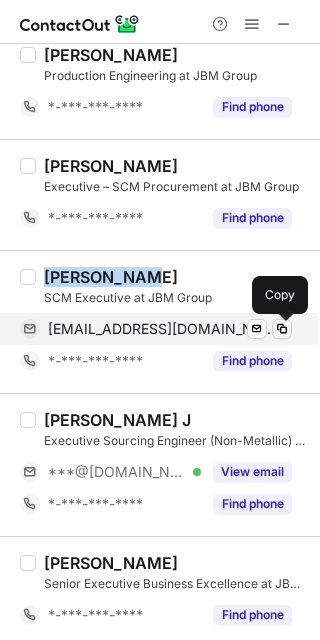 click at bounding box center [282, 329] 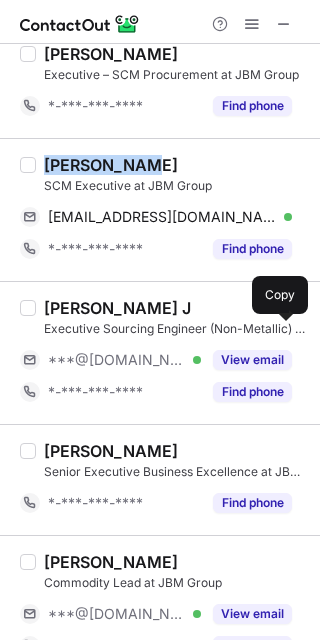 scroll, scrollTop: 1342, scrollLeft: 0, axis: vertical 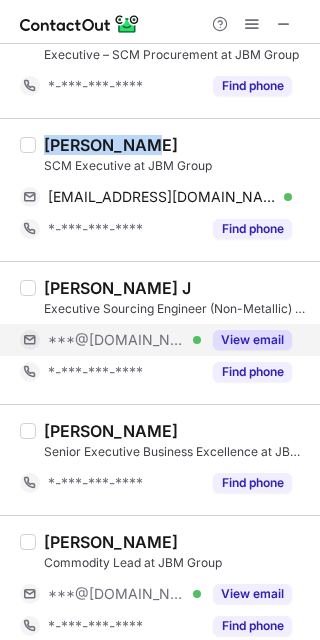 click on "View email" at bounding box center [252, 340] 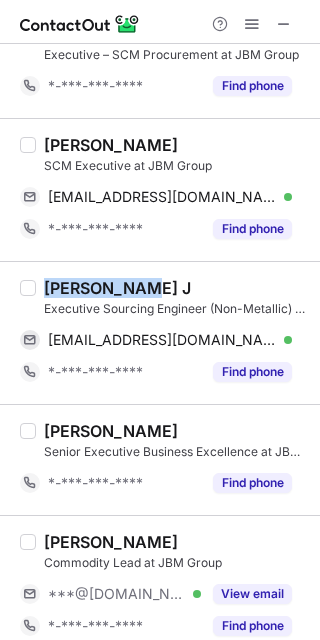 drag, startPoint x: 166, startPoint y: 287, endPoint x: 42, endPoint y: 290, distance: 124.036285 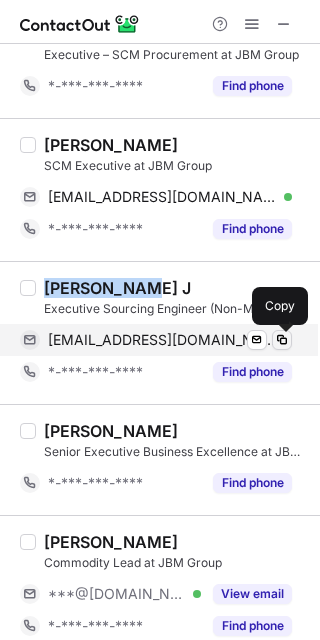 click at bounding box center (282, 340) 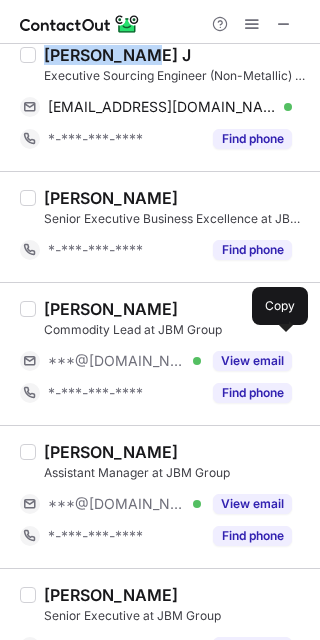 scroll, scrollTop: 1601, scrollLeft: 0, axis: vertical 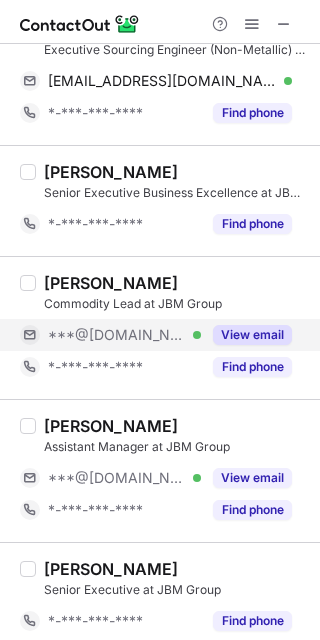 click on "View email" at bounding box center [252, 335] 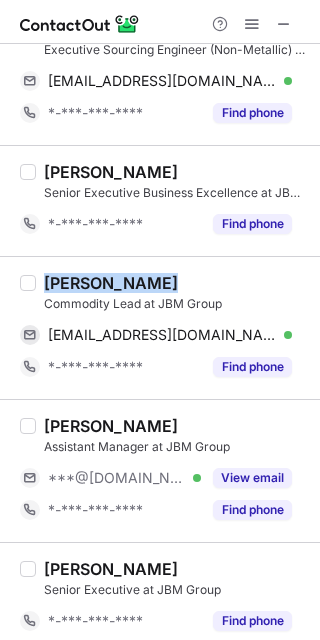 drag, startPoint x: 150, startPoint y: 282, endPoint x: 47, endPoint y: 287, distance: 103.121284 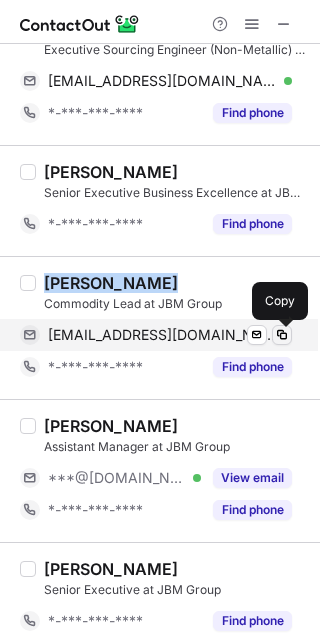 click at bounding box center [282, 335] 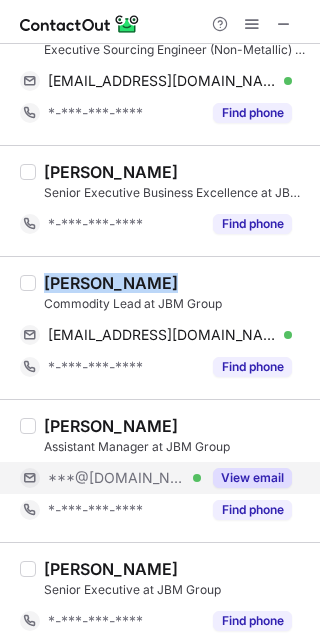 click on "View email" at bounding box center (252, 478) 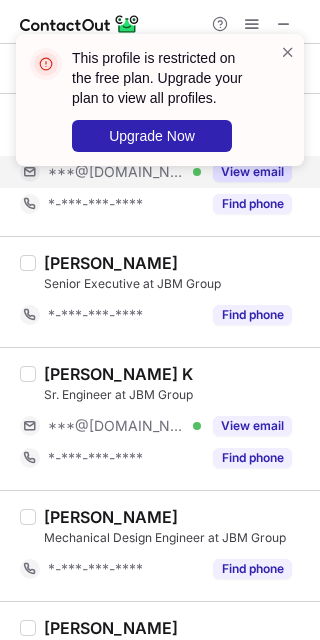 scroll, scrollTop: 1960, scrollLeft: 0, axis: vertical 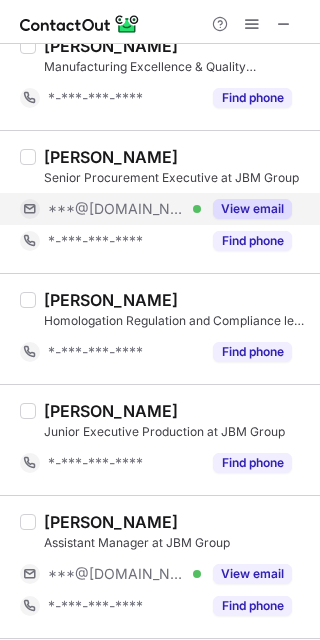 click on "View email" at bounding box center (252, 209) 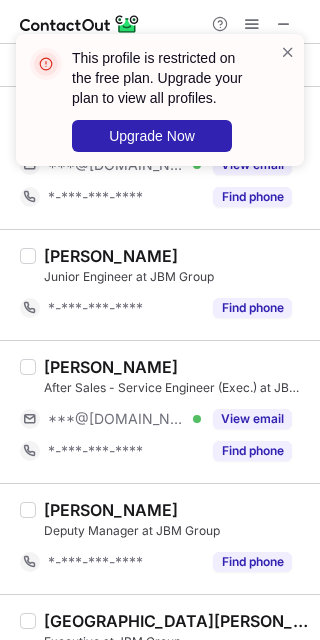 scroll, scrollTop: 1070, scrollLeft: 0, axis: vertical 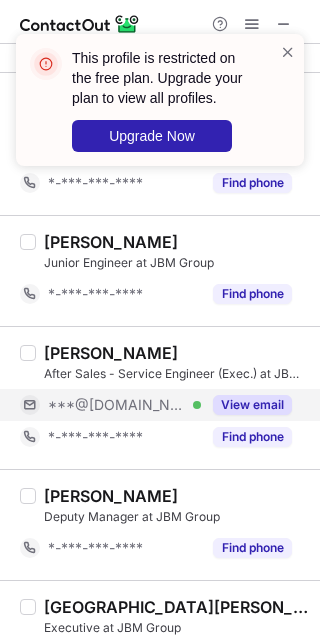 click on "View email" at bounding box center (252, 405) 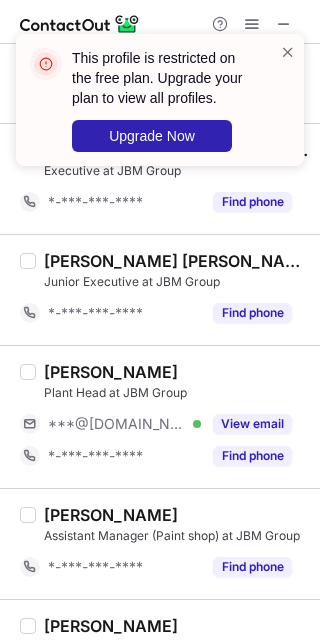 scroll, scrollTop: 1553, scrollLeft: 0, axis: vertical 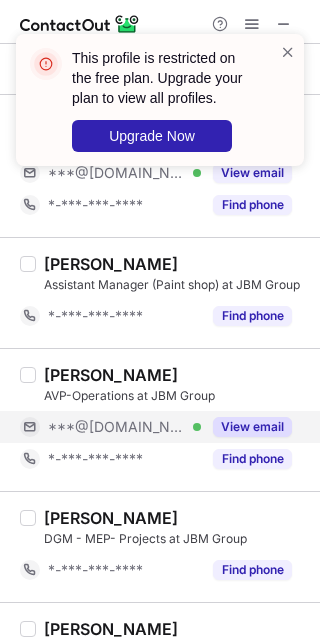 click on "View email" at bounding box center [252, 427] 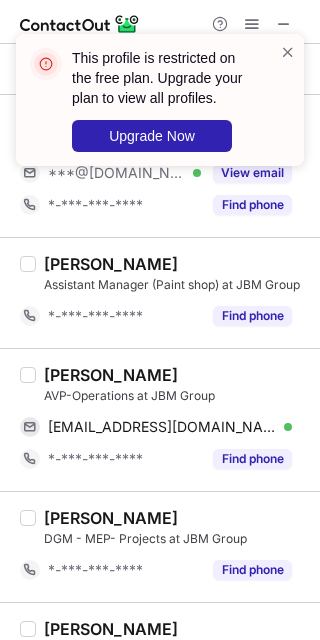 drag, startPoint x: 183, startPoint y: 378, endPoint x: 46, endPoint y: 377, distance: 137.00365 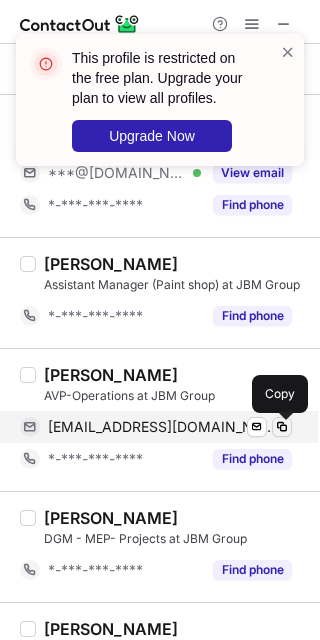 click at bounding box center (282, 427) 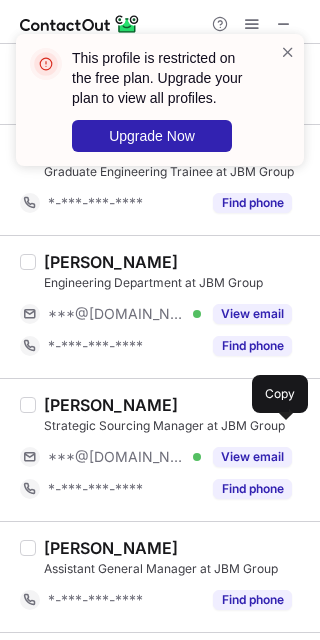 scroll, scrollTop: 2268, scrollLeft: 0, axis: vertical 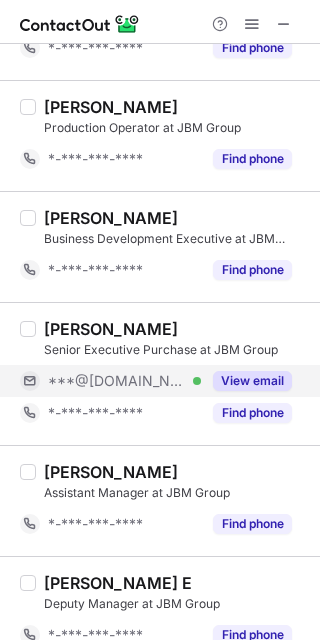 click on "View email" at bounding box center [252, 381] 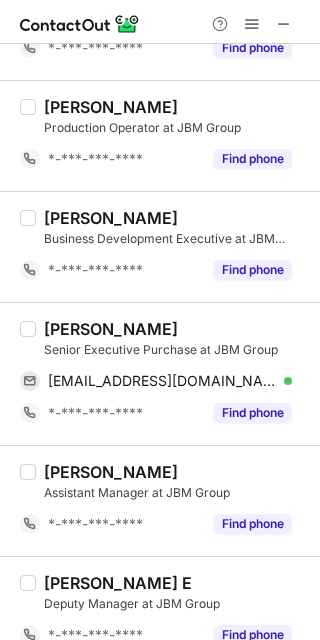 drag, startPoint x: 170, startPoint y: 330, endPoint x: 48, endPoint y: 337, distance: 122.20065 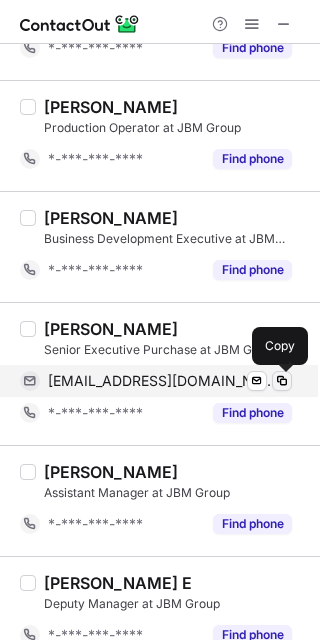 click at bounding box center (282, 381) 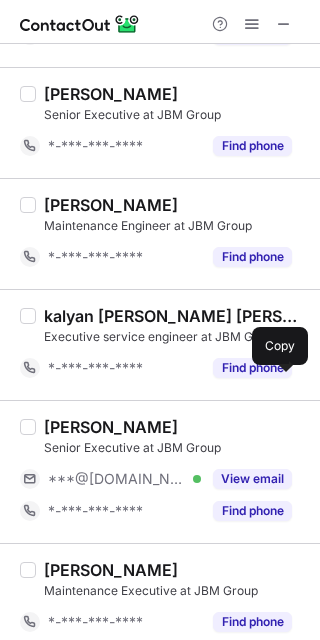 scroll, scrollTop: 2112, scrollLeft: 0, axis: vertical 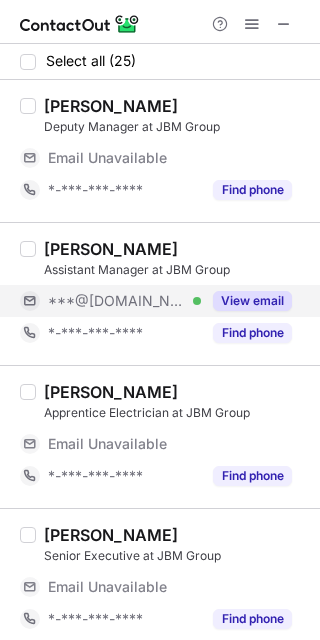 click on "View email" at bounding box center [246, 301] 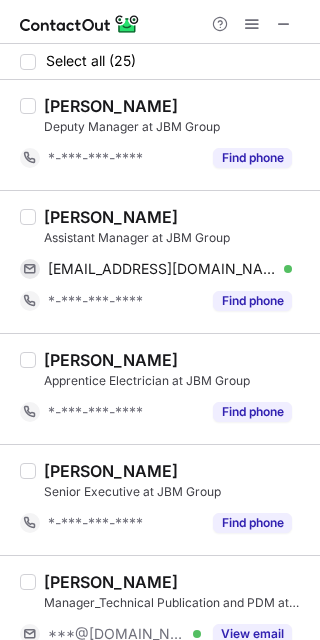 drag, startPoint x: 186, startPoint y: 213, endPoint x: 47, endPoint y: 218, distance: 139.0899 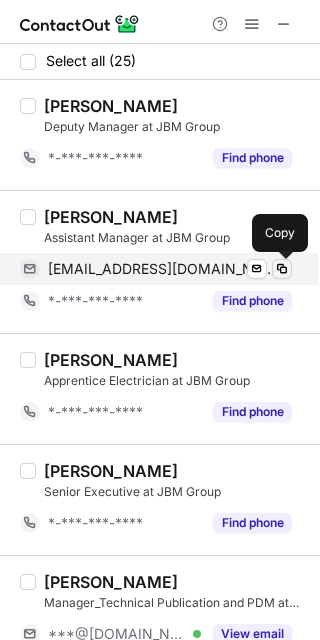 click at bounding box center (282, 269) 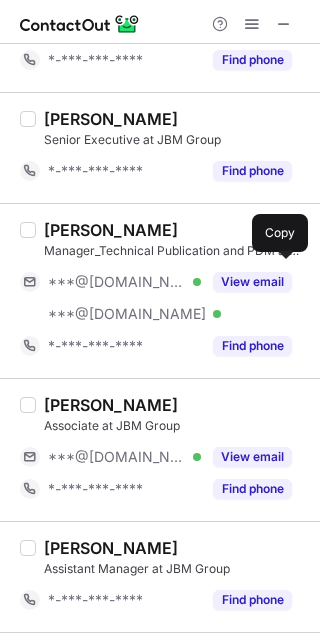 scroll, scrollTop: 398, scrollLeft: 0, axis: vertical 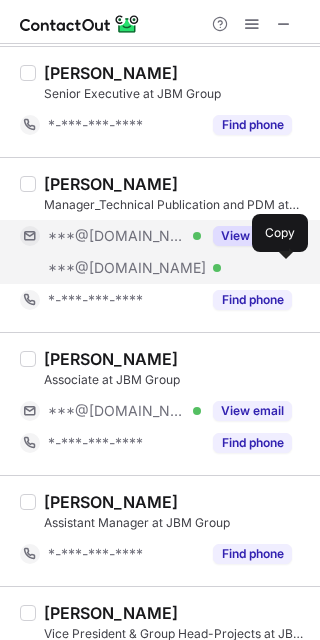 click on "View email" at bounding box center [252, 236] 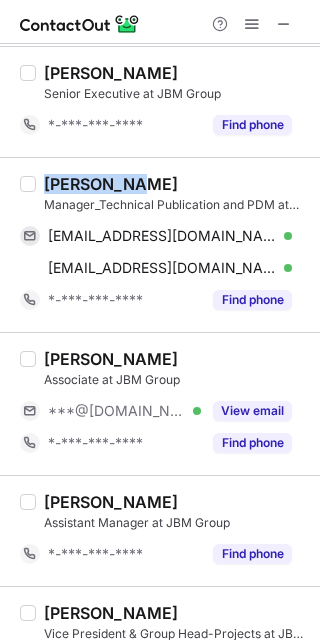 drag, startPoint x: 132, startPoint y: 180, endPoint x: 31, endPoint y: 173, distance: 101.24229 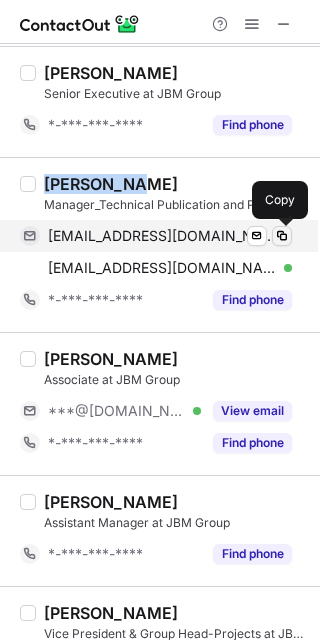 click at bounding box center [282, 236] 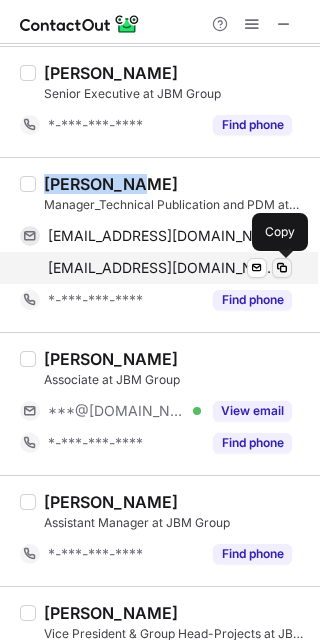 click at bounding box center [282, 268] 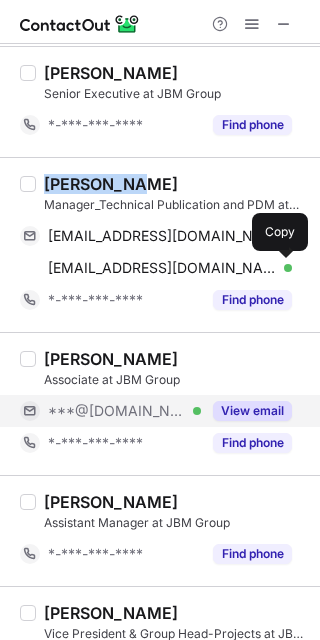 click on "View email" at bounding box center [252, 411] 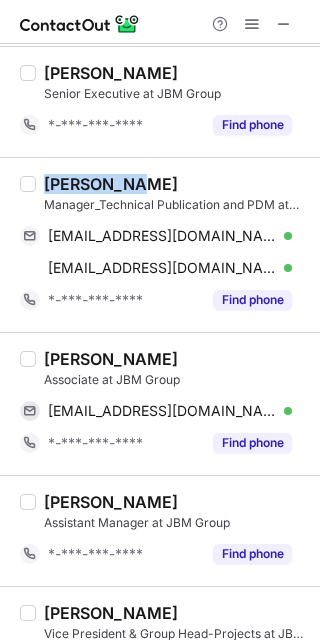 drag, startPoint x: 208, startPoint y: 356, endPoint x: 45, endPoint y: 355, distance: 163.00307 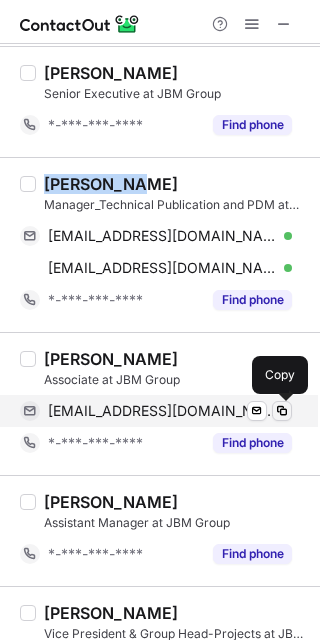 click at bounding box center [282, 411] 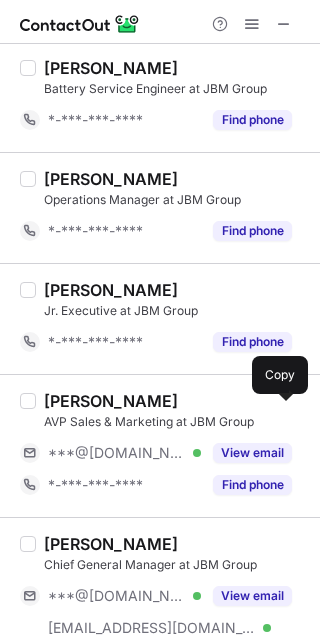 scroll, scrollTop: 1707, scrollLeft: 0, axis: vertical 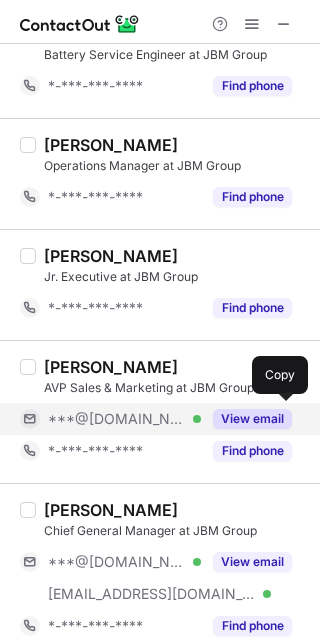 click on "View email" at bounding box center (252, 419) 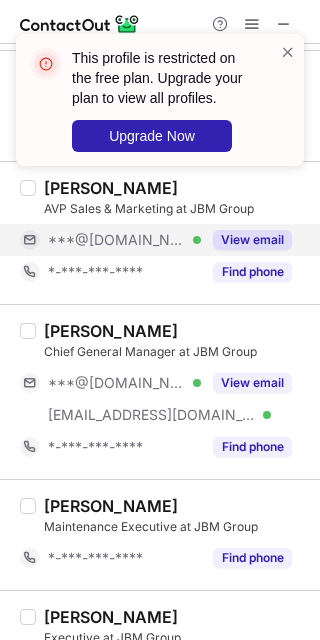 scroll, scrollTop: 1900, scrollLeft: 0, axis: vertical 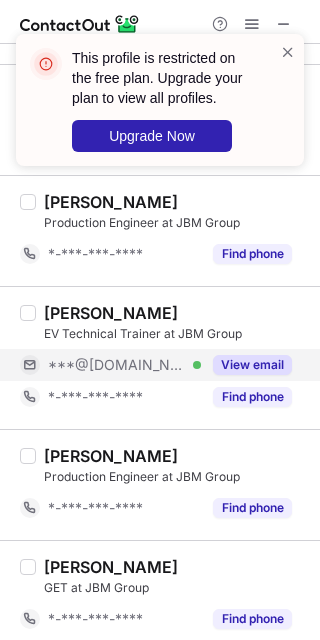 click on "View email" at bounding box center [252, 365] 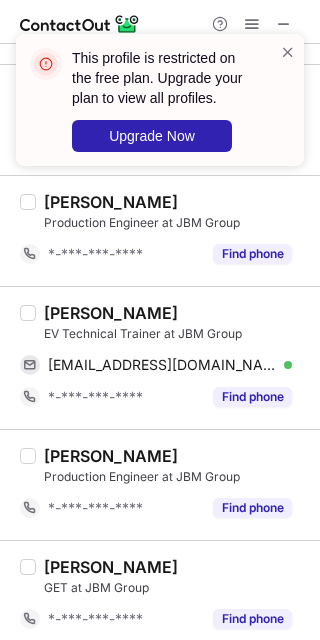 drag, startPoint x: 163, startPoint y: 315, endPoint x: 48, endPoint y: 322, distance: 115.212845 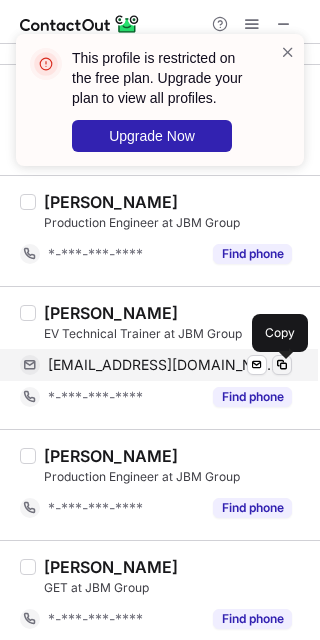 click at bounding box center (282, 365) 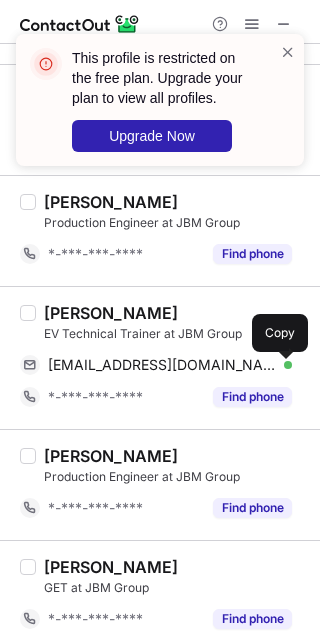 scroll, scrollTop: 2571, scrollLeft: 0, axis: vertical 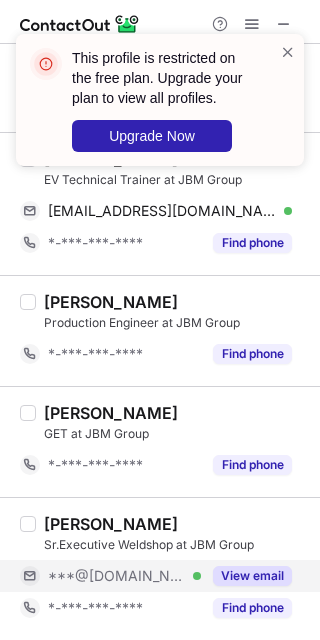 click on "View email" at bounding box center [252, 576] 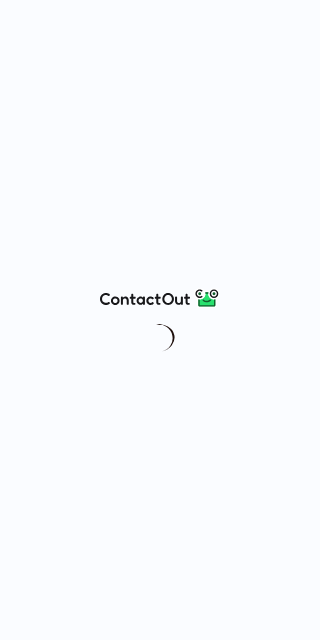 scroll, scrollTop: 0, scrollLeft: 0, axis: both 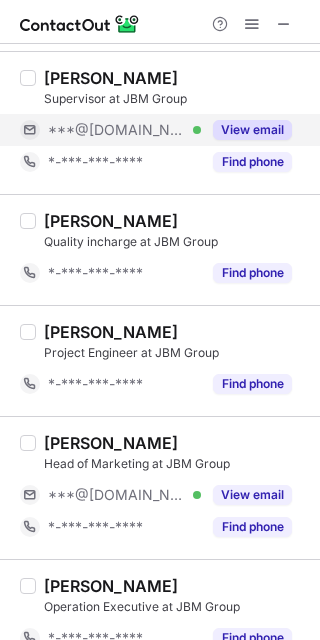 click on "View email" at bounding box center [252, 130] 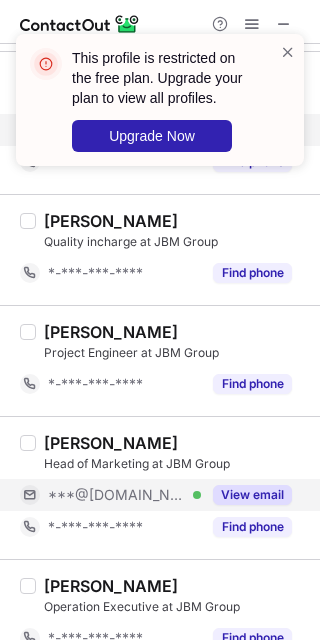 click on "View email" at bounding box center [252, 495] 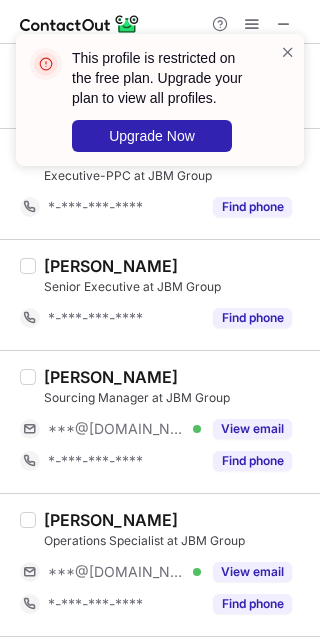 scroll, scrollTop: 1903, scrollLeft: 0, axis: vertical 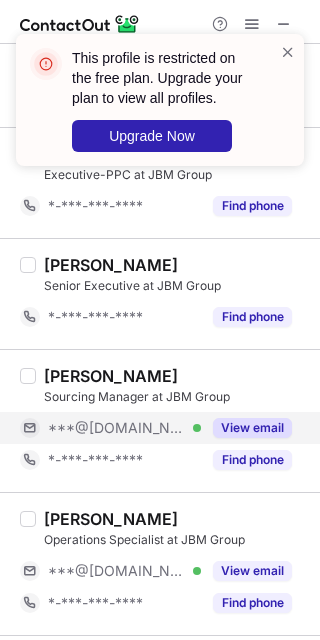 click on "View email" at bounding box center (252, 428) 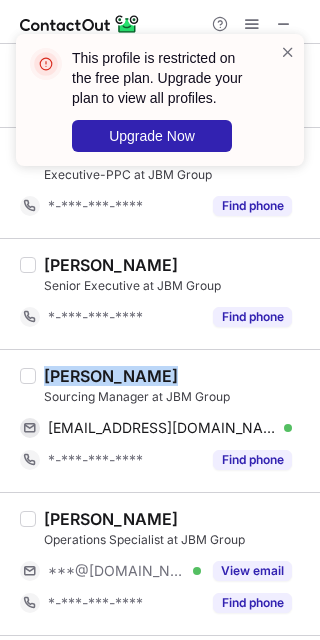 drag, startPoint x: 160, startPoint y: 376, endPoint x: 38, endPoint y: 377, distance: 122.0041 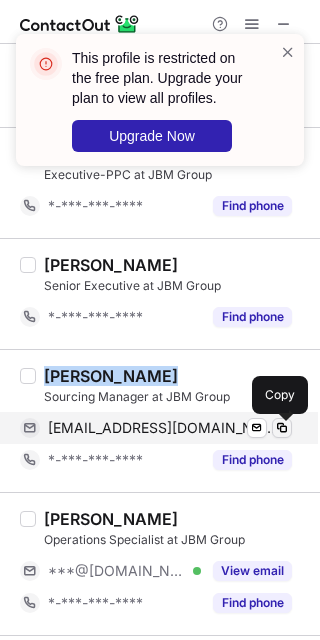 click at bounding box center [282, 428] 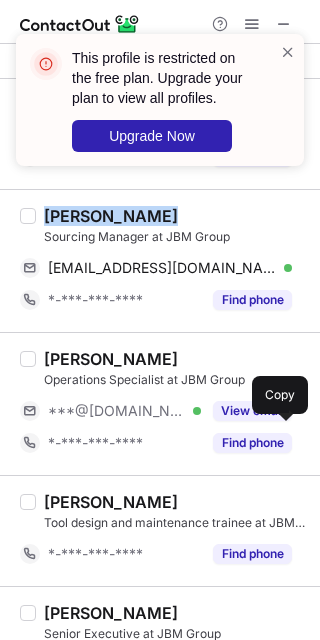 scroll, scrollTop: 2156, scrollLeft: 0, axis: vertical 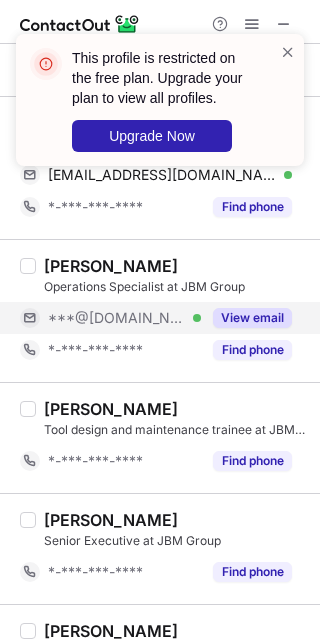 click on "View email" at bounding box center [252, 318] 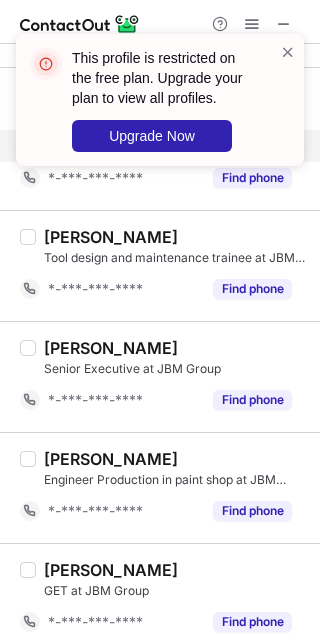 scroll, scrollTop: 2347, scrollLeft: 0, axis: vertical 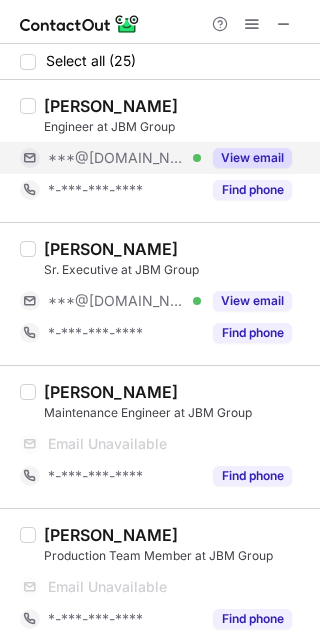 click on "View email" at bounding box center [252, 158] 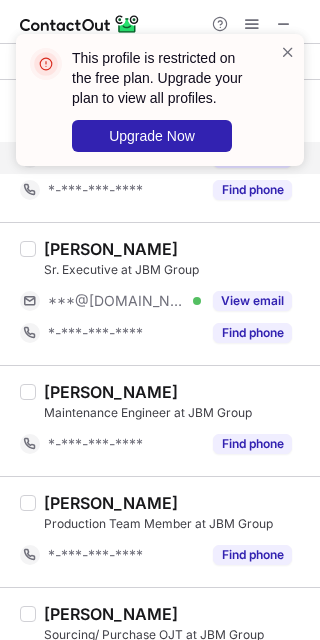 drag, startPoint x: 315, startPoint y: 147, endPoint x: 315, endPoint y: 171, distance: 24 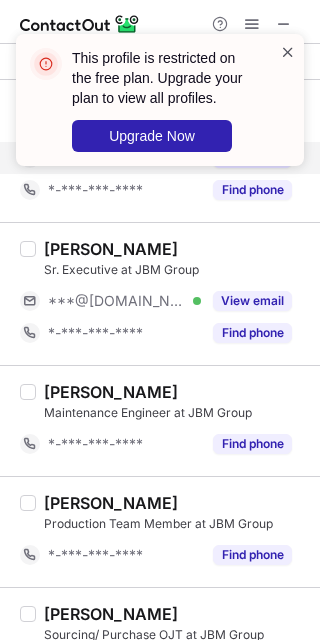 click at bounding box center [288, 52] 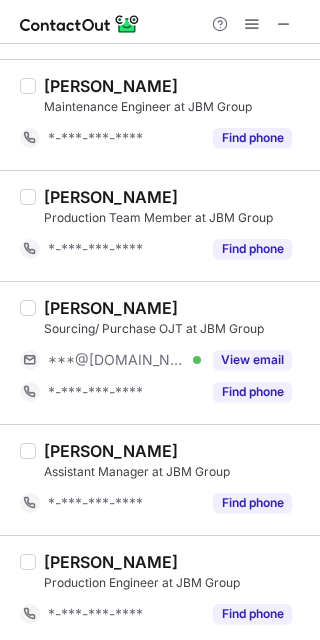 scroll, scrollTop: 365, scrollLeft: 0, axis: vertical 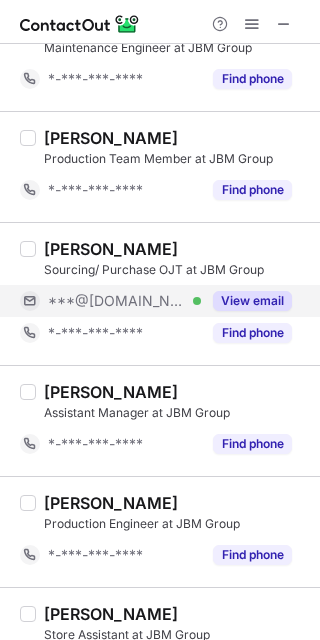 click on "View email" at bounding box center [252, 301] 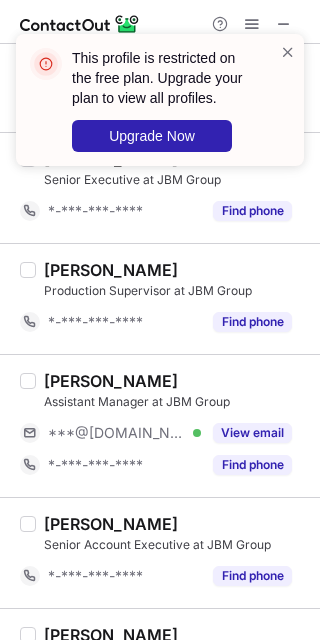 scroll, scrollTop: 1003, scrollLeft: 0, axis: vertical 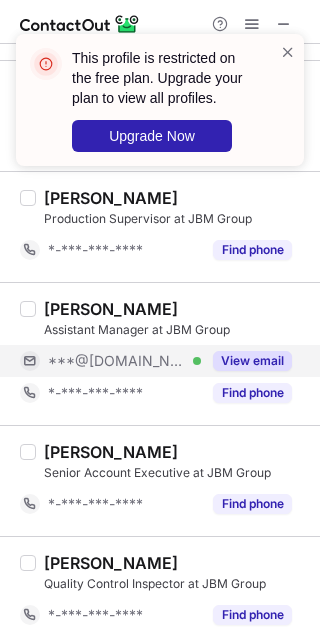 click on "View email" at bounding box center [252, 361] 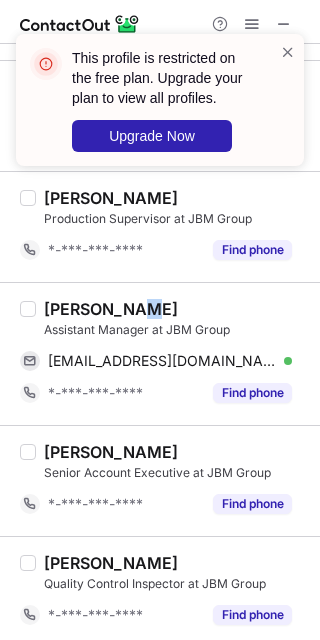 drag, startPoint x: 141, startPoint y: 312, endPoint x: 130, endPoint y: 311, distance: 11.045361 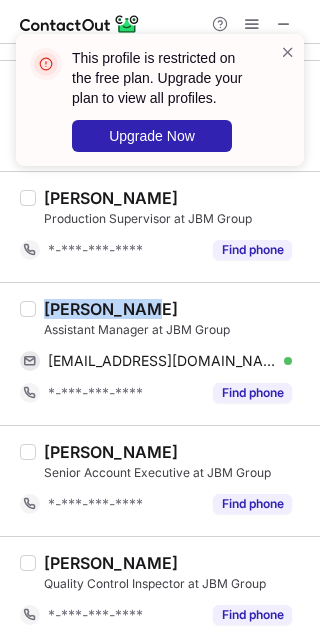 drag, startPoint x: 137, startPoint y: 306, endPoint x: 38, endPoint y: 311, distance: 99.12618 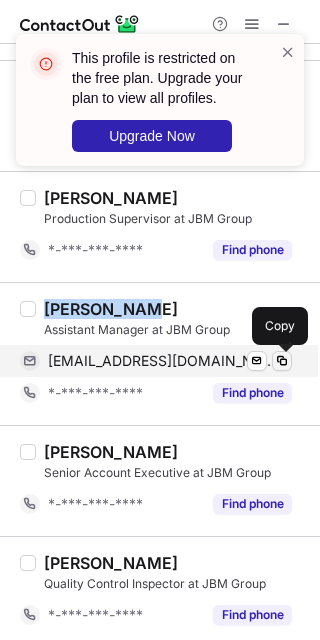click at bounding box center [282, 361] 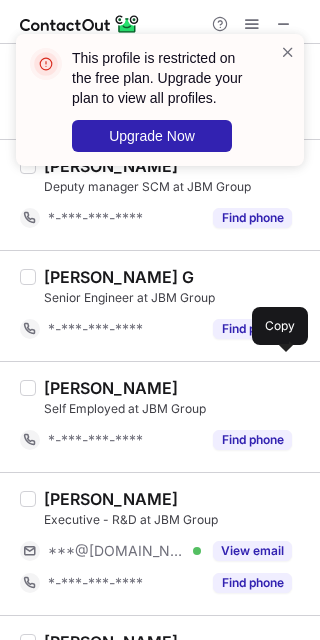 scroll, scrollTop: 1986, scrollLeft: 0, axis: vertical 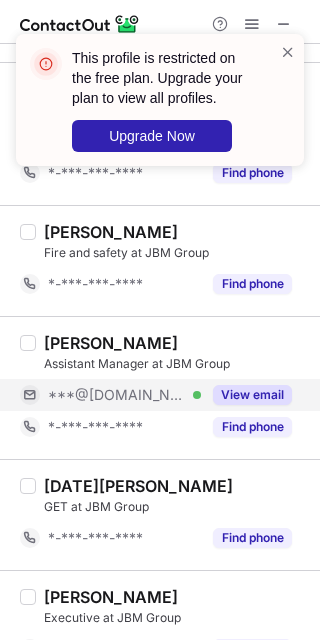click on "View email" at bounding box center (252, 395) 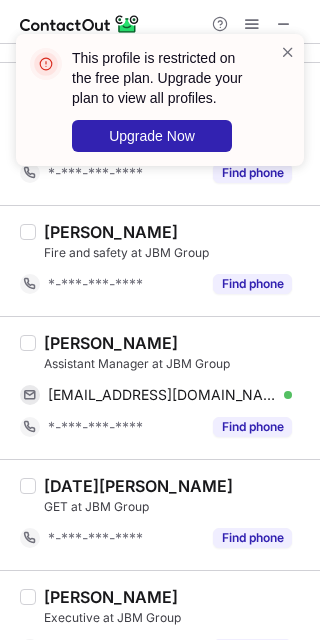 drag, startPoint x: 192, startPoint y: 347, endPoint x: 47, endPoint y: 341, distance: 145.12408 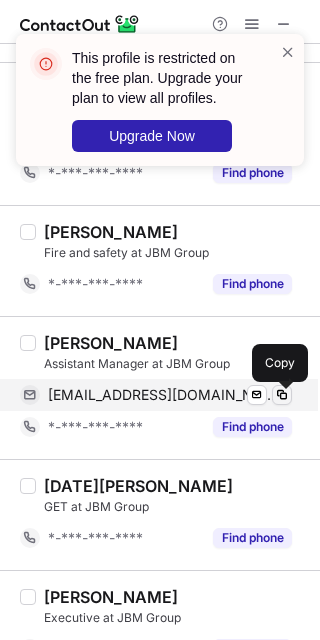 click at bounding box center [282, 395] 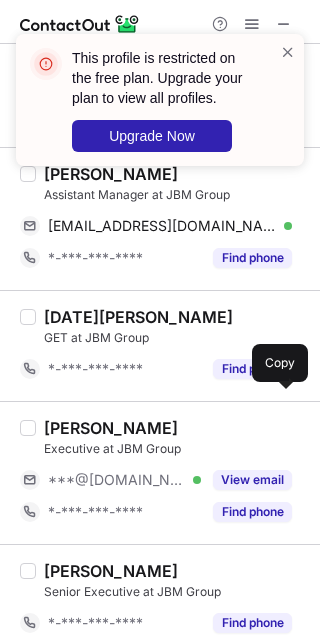 scroll, scrollTop: 2507, scrollLeft: 0, axis: vertical 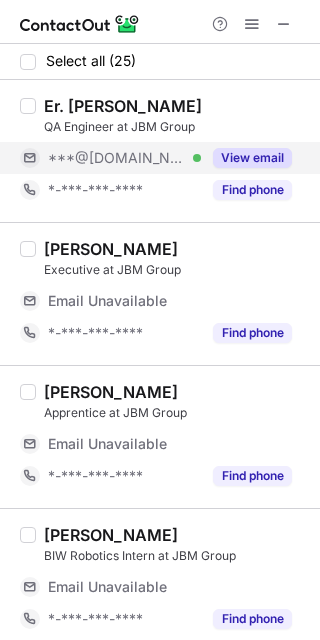 click on "View email" at bounding box center [252, 158] 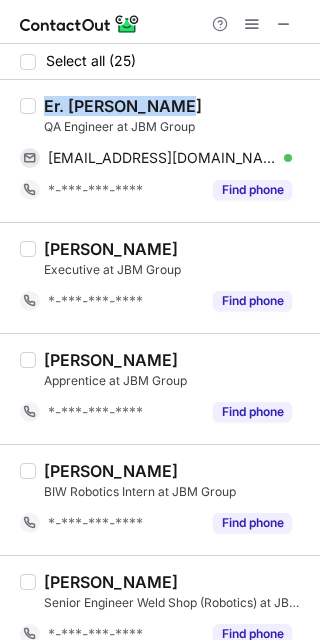 drag, startPoint x: 173, startPoint y: 97, endPoint x: 46, endPoint y: 108, distance: 127.47549 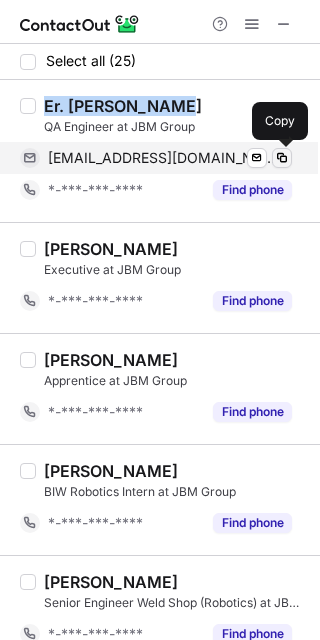 click at bounding box center (282, 158) 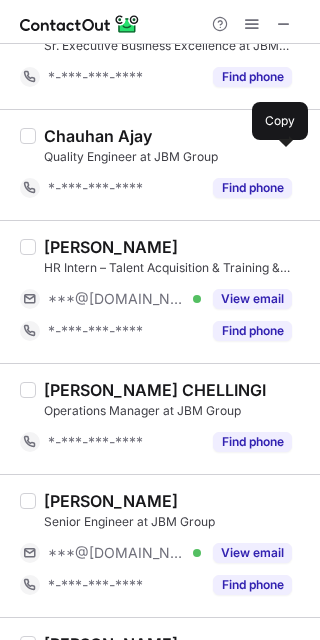 scroll, scrollTop: 1002, scrollLeft: 0, axis: vertical 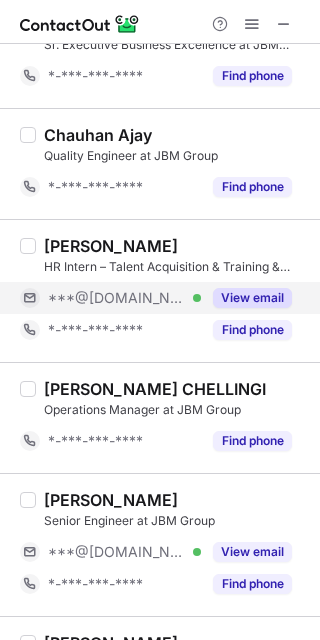click on "View email" at bounding box center (252, 298) 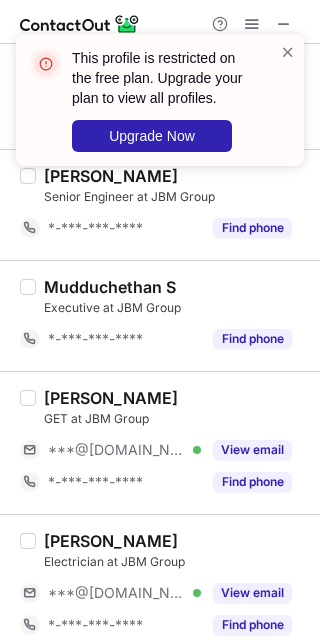scroll, scrollTop: 1710, scrollLeft: 0, axis: vertical 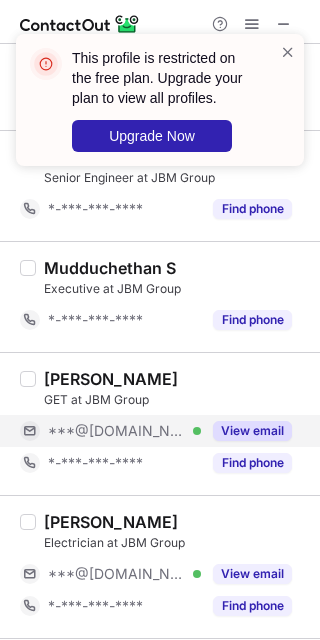 click on "View email" at bounding box center [252, 431] 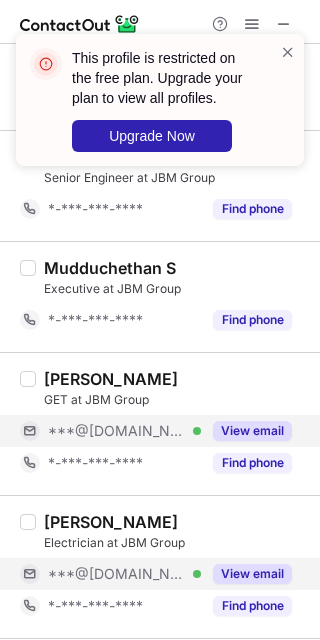 click on "View email" at bounding box center [252, 574] 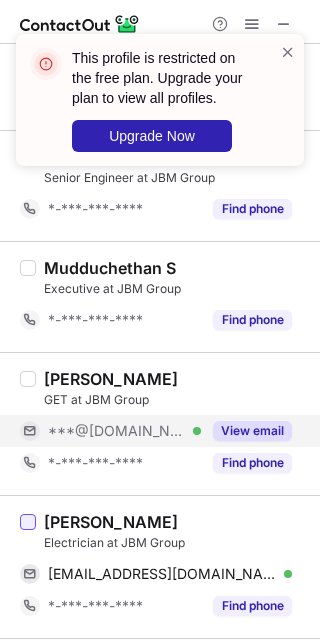 drag, startPoint x: 163, startPoint y: 523, endPoint x: 32, endPoint y: 527, distance: 131.06105 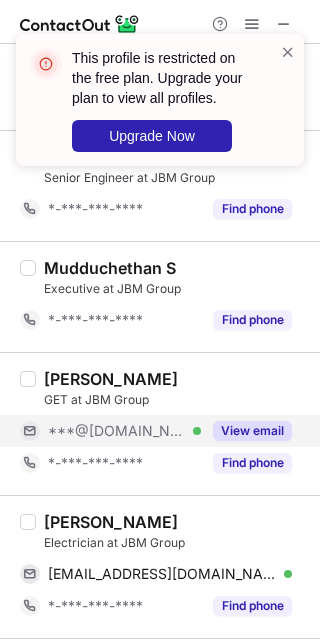 copy on "Kanike Prathap" 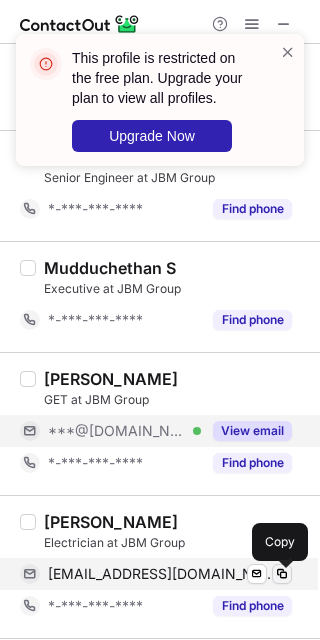 click at bounding box center [282, 574] 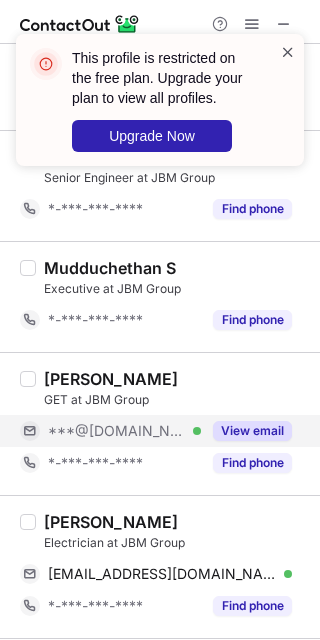 click at bounding box center [288, 52] 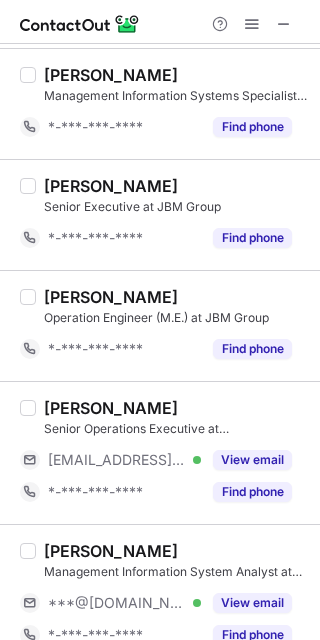 scroll, scrollTop: 2443, scrollLeft: 0, axis: vertical 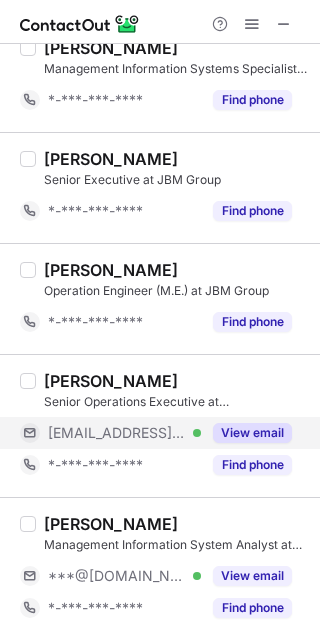 click on "View email" at bounding box center (246, 433) 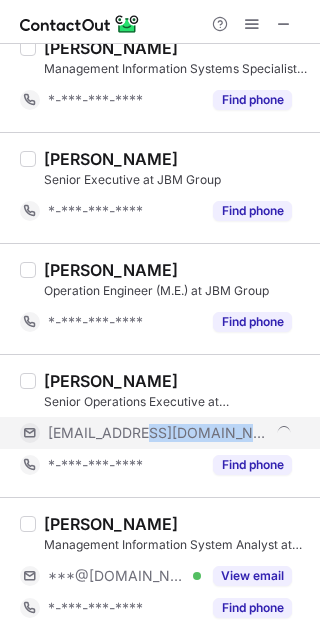 click on "***@eglo.com" at bounding box center (156, 433) 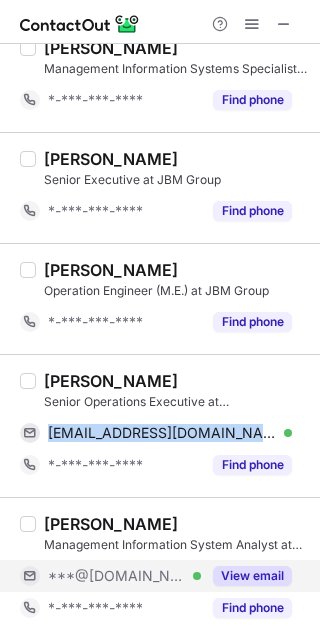 click on "View email" at bounding box center (252, 576) 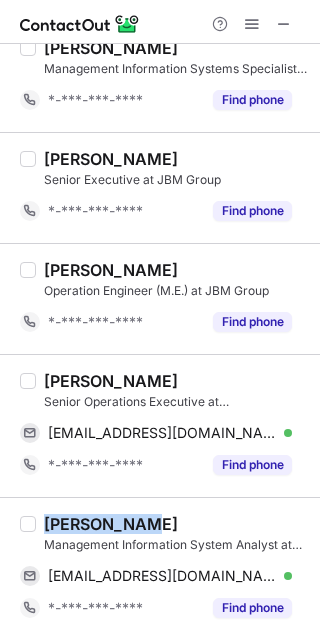 drag, startPoint x: 130, startPoint y: 521, endPoint x: 47, endPoint y: 523, distance: 83.02409 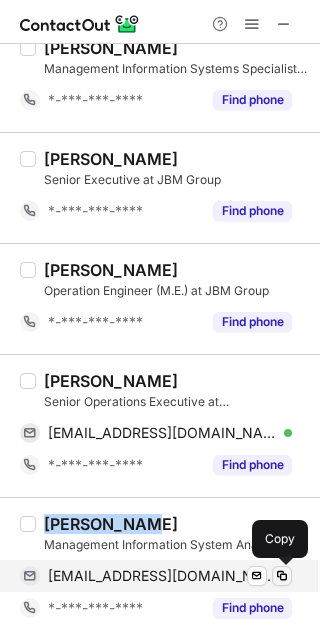click at bounding box center (282, 576) 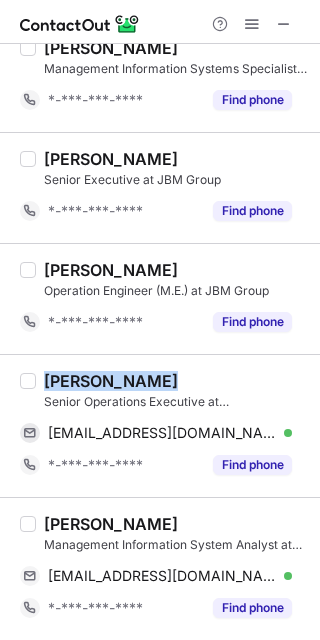 drag, startPoint x: 163, startPoint y: 372, endPoint x: 47, endPoint y: 376, distance: 116.06895 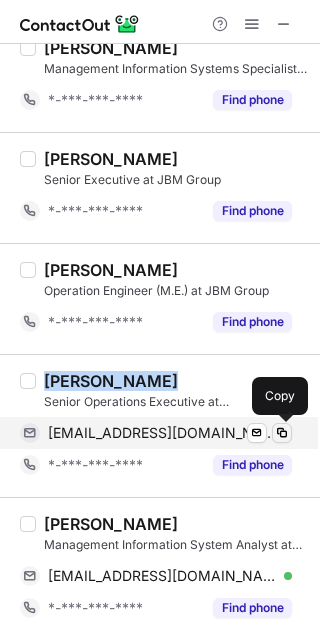 click at bounding box center (282, 433) 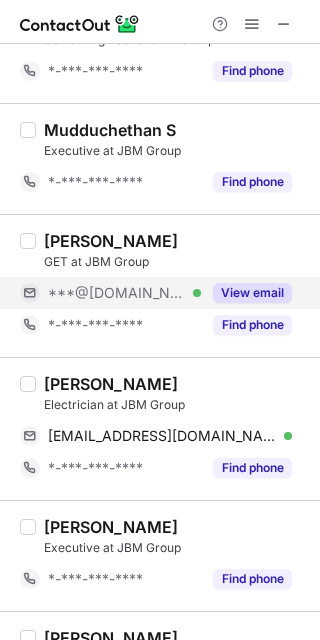 scroll, scrollTop: 3043, scrollLeft: 0, axis: vertical 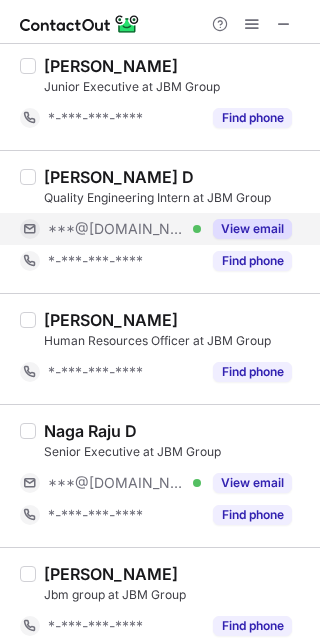 click on "View email" at bounding box center [252, 229] 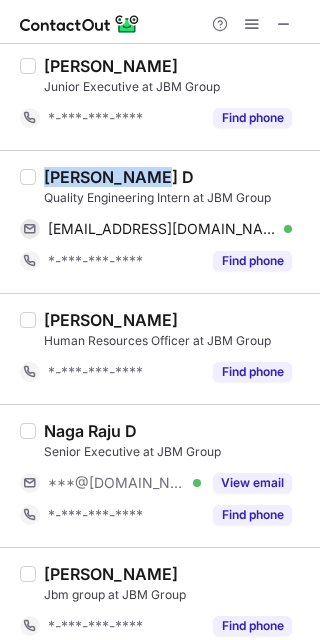 drag, startPoint x: 157, startPoint y: 171, endPoint x: 46, endPoint y: 172, distance: 111.0045 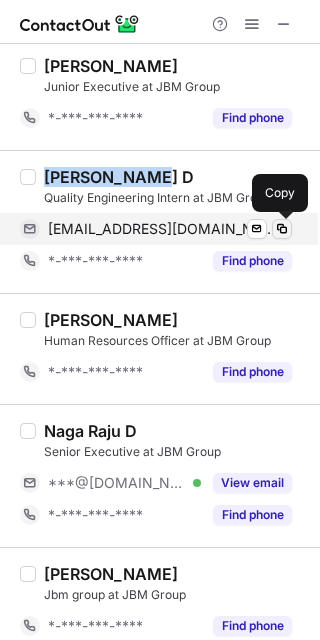 click at bounding box center [282, 229] 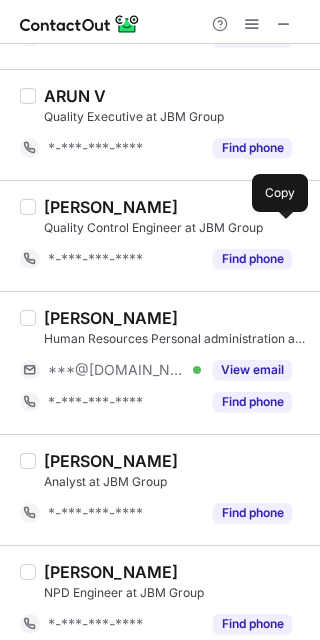 scroll, scrollTop: 1985, scrollLeft: 0, axis: vertical 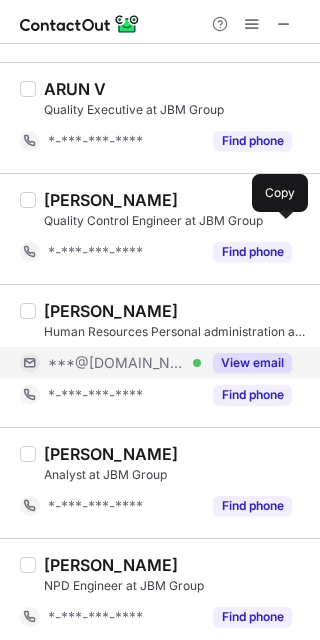 click on "View email" at bounding box center [252, 363] 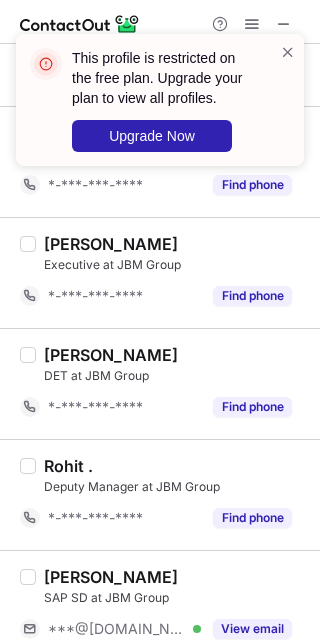 scroll, scrollTop: 2475, scrollLeft: 0, axis: vertical 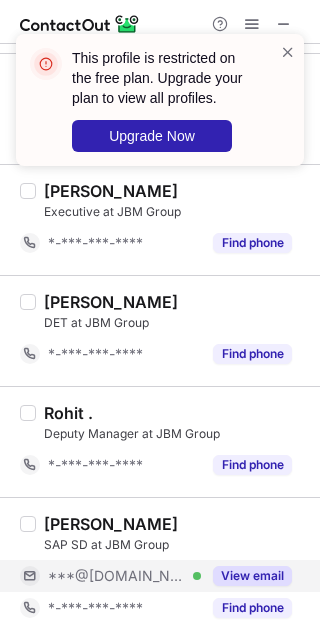 click on "View email" at bounding box center (252, 576) 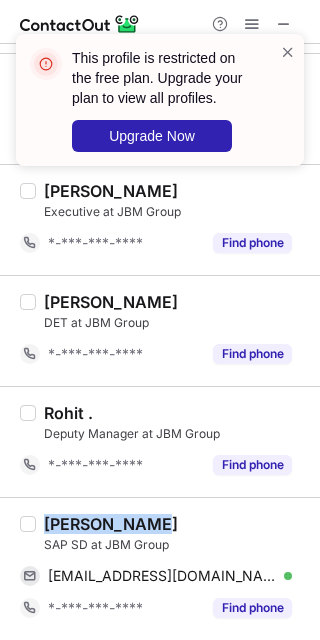drag, startPoint x: 175, startPoint y: 520, endPoint x: 47, endPoint y: 527, distance: 128.19127 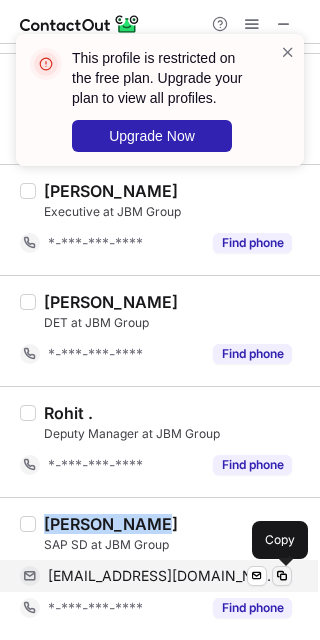 click at bounding box center [282, 576] 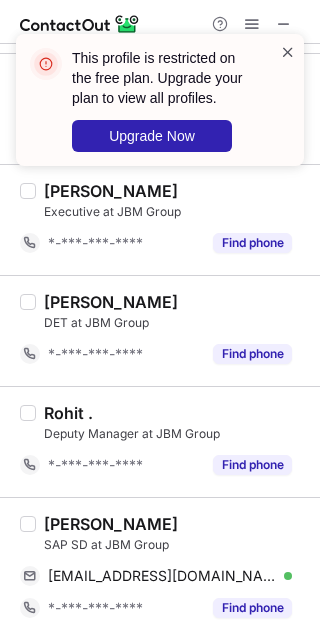 click at bounding box center (288, 52) 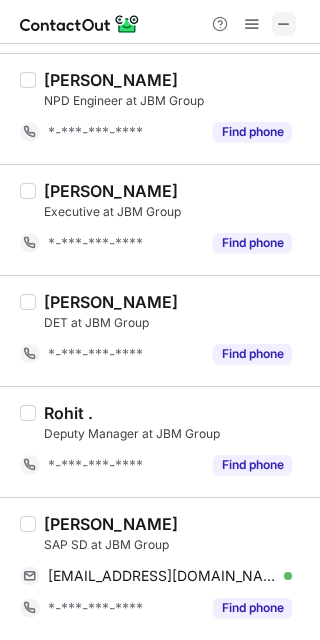 click at bounding box center (284, 24) 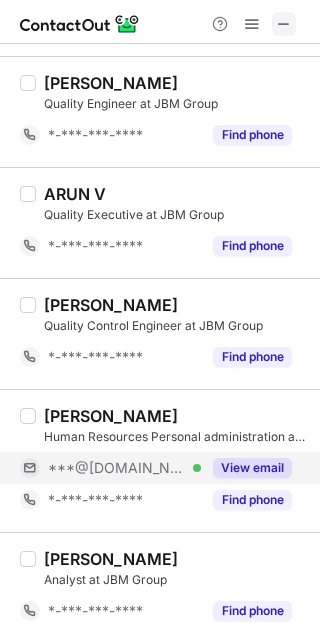 scroll, scrollTop: 3075, scrollLeft: 0, axis: vertical 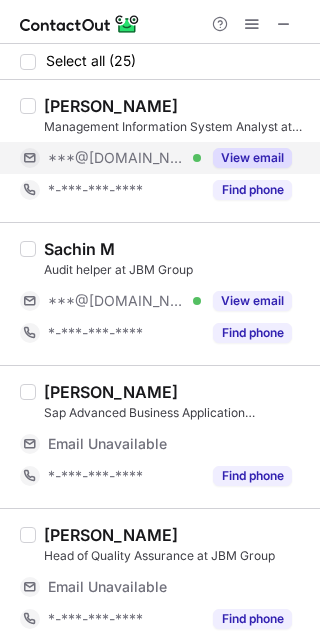 click on "View email" at bounding box center (252, 158) 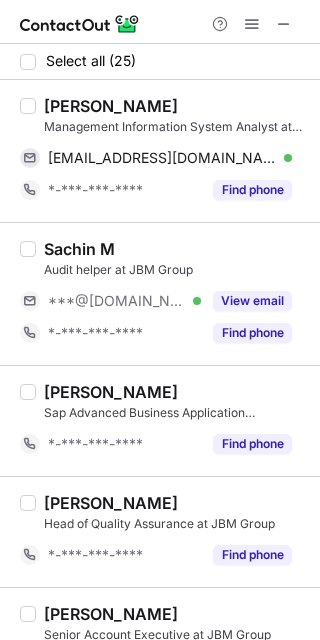 drag, startPoint x: 168, startPoint y: 100, endPoint x: 43, endPoint y: 106, distance: 125.14392 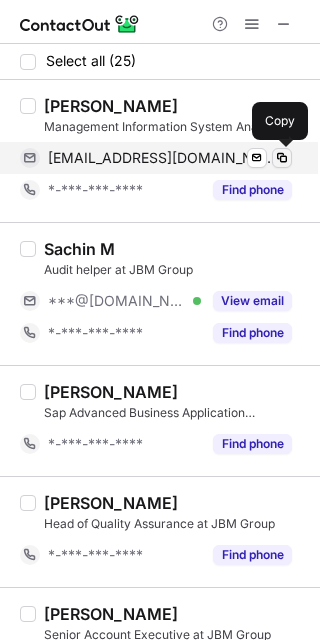 click at bounding box center (282, 158) 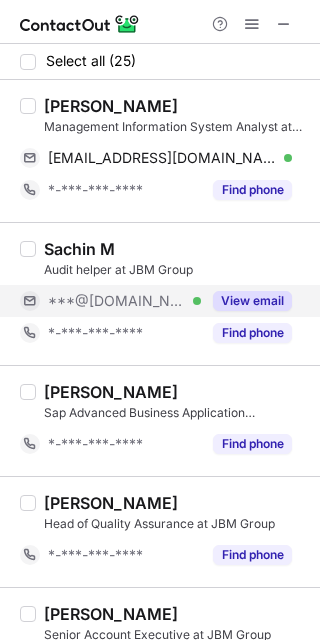 click on "View email" at bounding box center [252, 301] 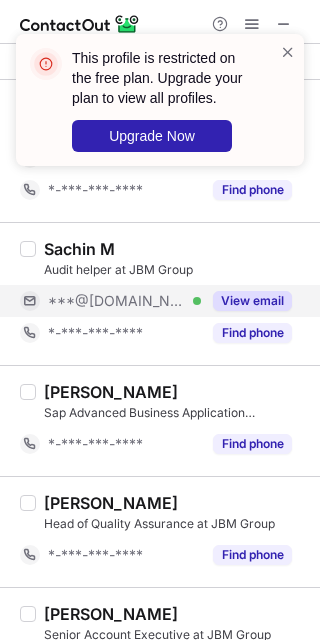 drag, startPoint x: 311, startPoint y: 128, endPoint x: 317, endPoint y: 173, distance: 45.39824 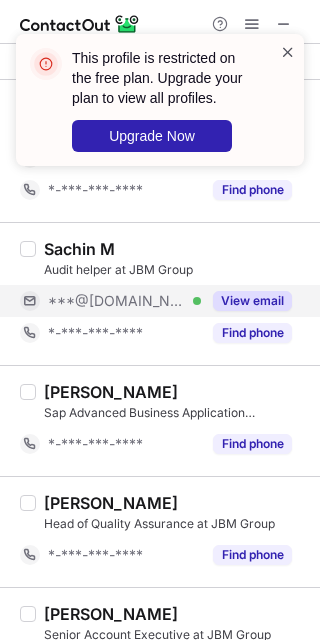 click at bounding box center [288, 52] 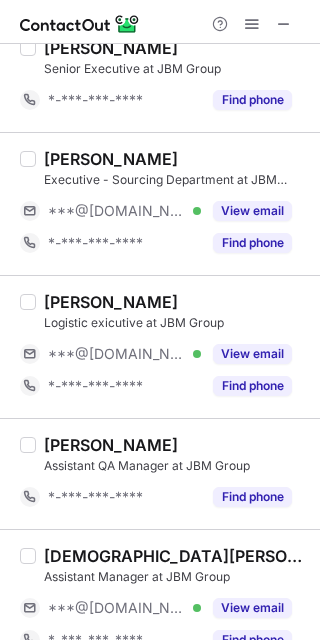 scroll, scrollTop: 762, scrollLeft: 0, axis: vertical 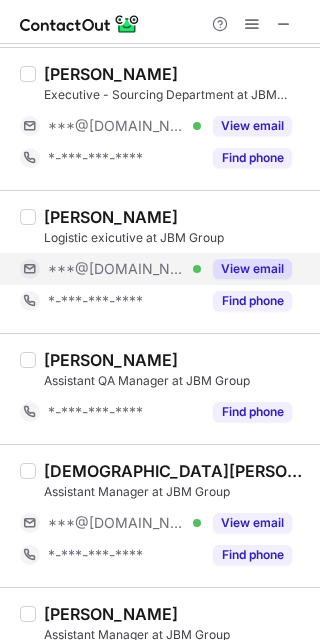 click on "View email" at bounding box center (252, 269) 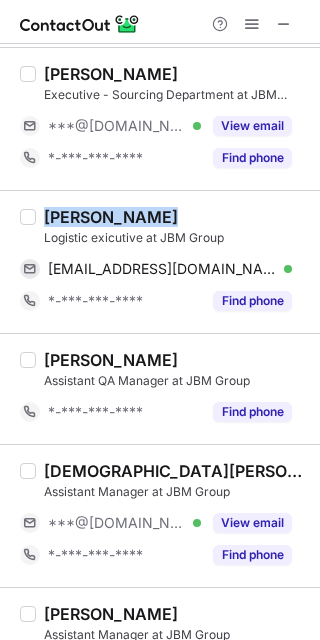 drag, startPoint x: 145, startPoint y: 220, endPoint x: 46, endPoint y: 221, distance: 99.00505 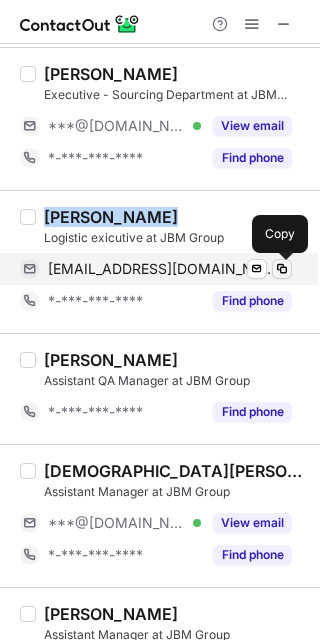 click at bounding box center [282, 269] 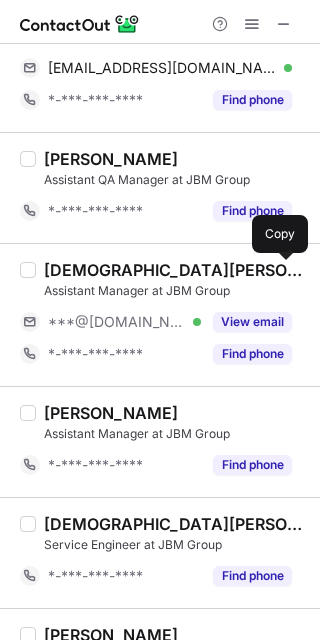 scroll, scrollTop: 1002, scrollLeft: 0, axis: vertical 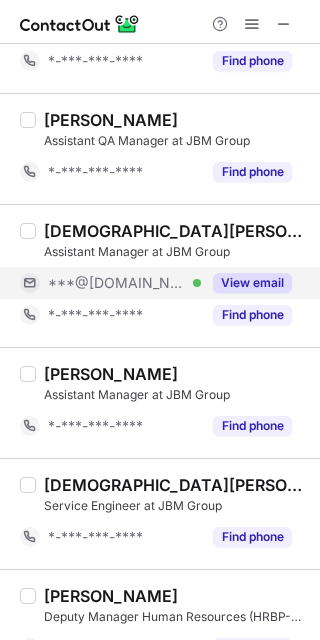 click on "View email" at bounding box center (252, 283) 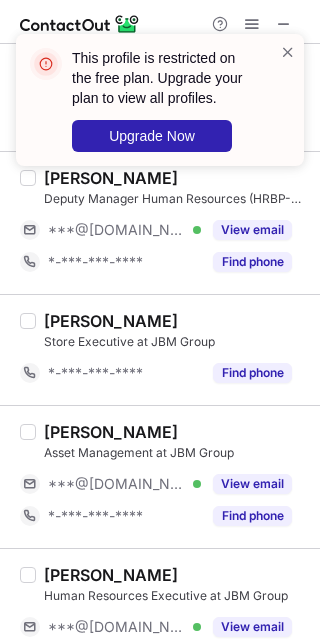 scroll, scrollTop: 1485, scrollLeft: 0, axis: vertical 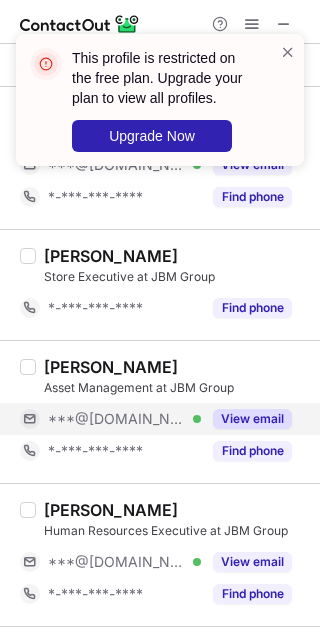 click on "View email" at bounding box center (252, 419) 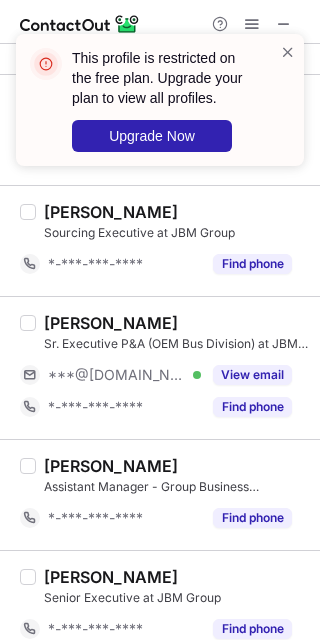 scroll, scrollTop: 2507, scrollLeft: 0, axis: vertical 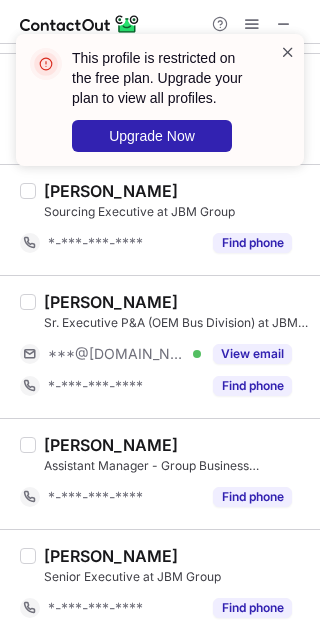 click at bounding box center (288, 52) 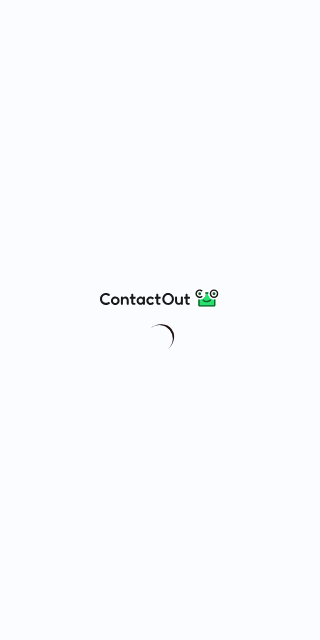 scroll, scrollTop: 0, scrollLeft: 0, axis: both 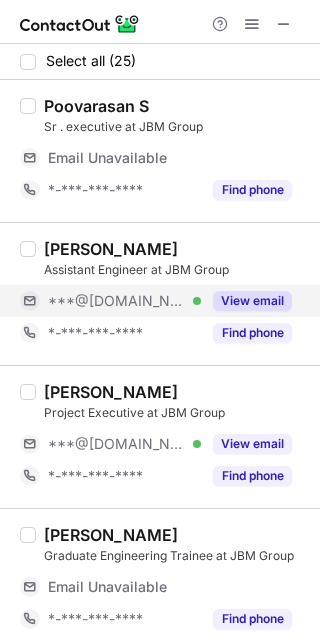 click on "View email" at bounding box center (252, 301) 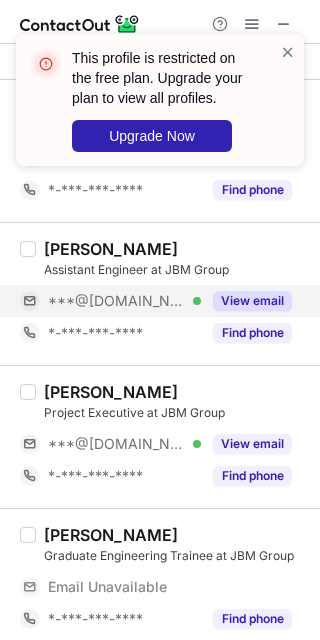 drag, startPoint x: 311, startPoint y: 111, endPoint x: 317, endPoint y: 147, distance: 36.496574 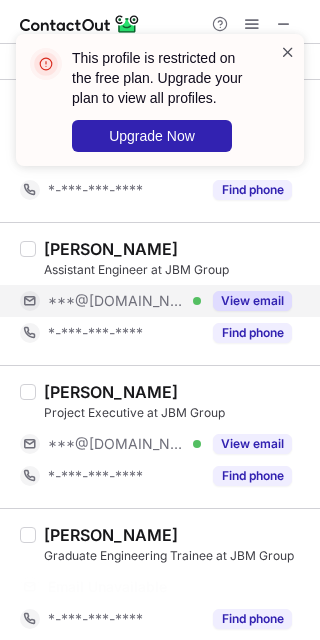 click at bounding box center (288, 52) 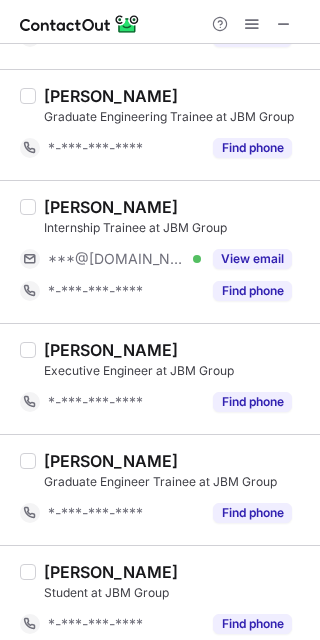 scroll, scrollTop: 487, scrollLeft: 0, axis: vertical 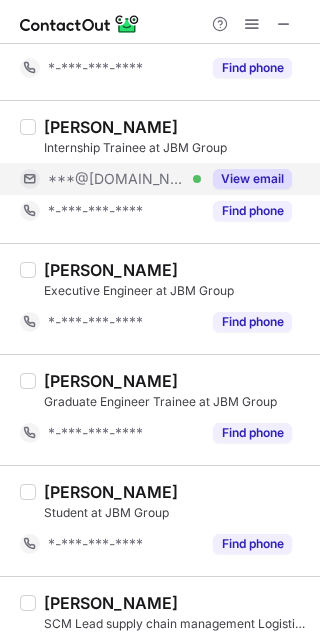 click on "View email" at bounding box center (252, 179) 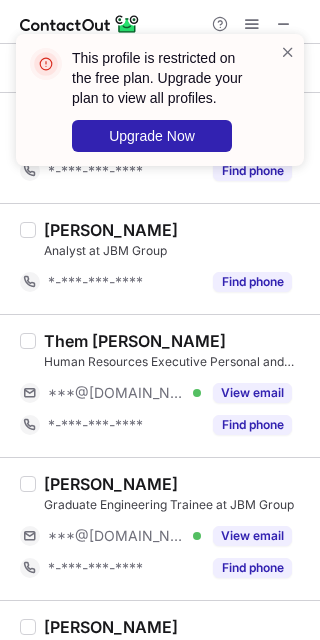 scroll, scrollTop: 1572, scrollLeft: 0, axis: vertical 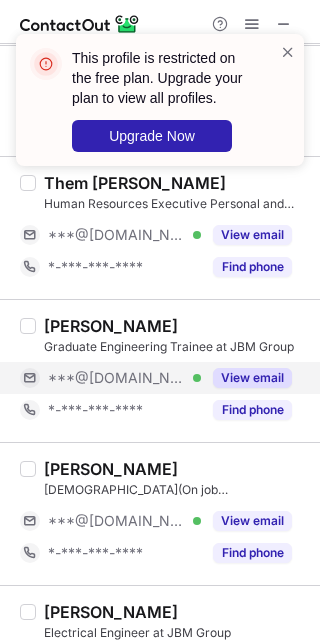 click on "View email" at bounding box center (252, 378) 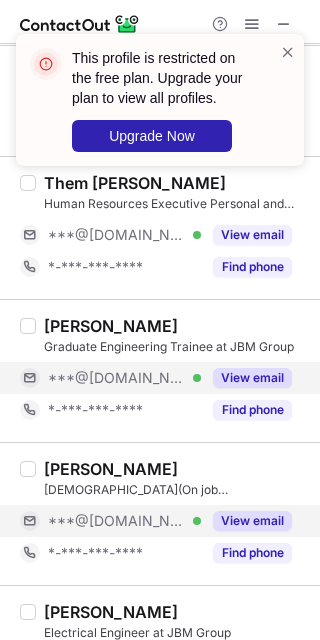 click on "View email" at bounding box center [252, 521] 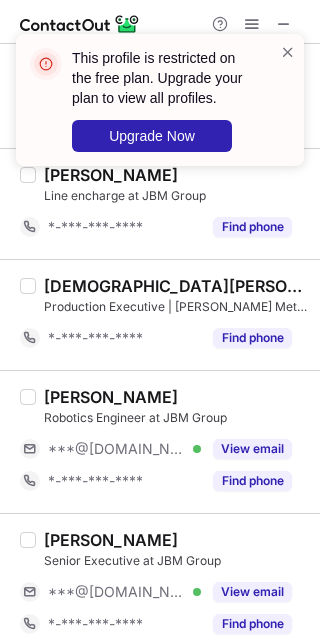 scroll, scrollTop: 2381, scrollLeft: 0, axis: vertical 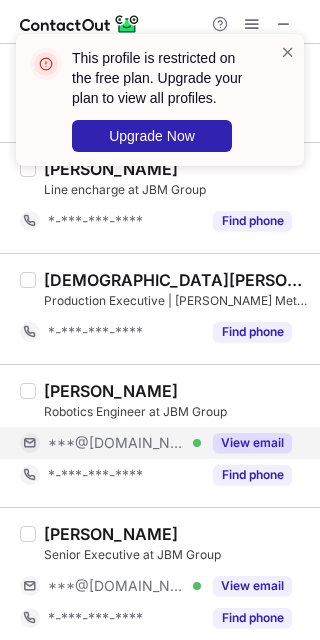 click on "View email" at bounding box center (252, 443) 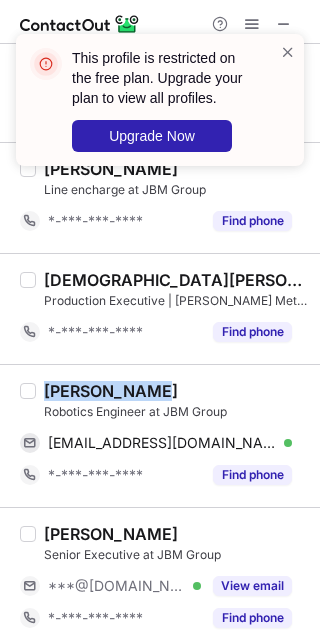 drag, startPoint x: 151, startPoint y: 390, endPoint x: 45, endPoint y: 395, distance: 106.11786 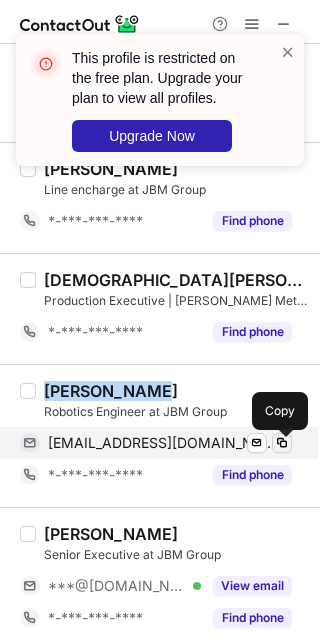 click at bounding box center [282, 443] 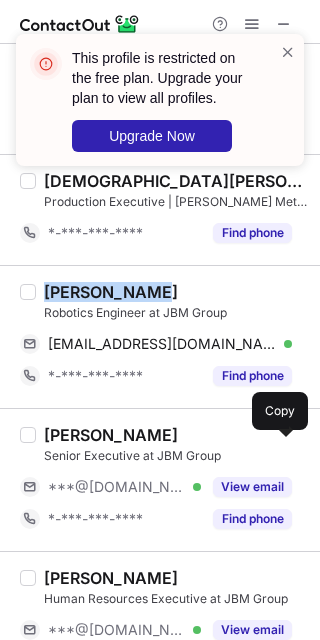 scroll, scrollTop: 2538, scrollLeft: 0, axis: vertical 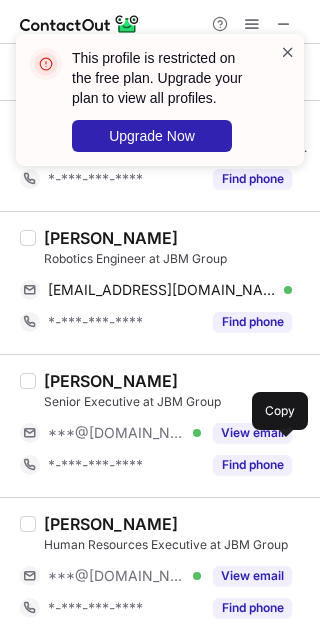 click at bounding box center [288, 52] 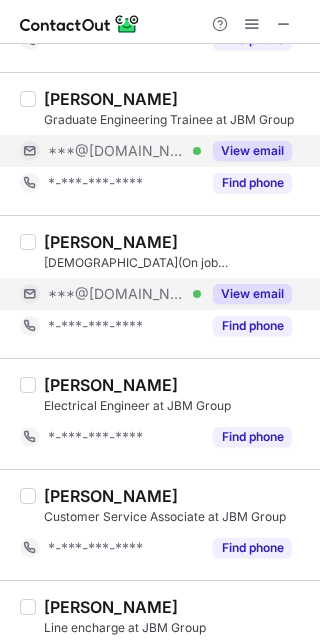 scroll, scrollTop: 3138, scrollLeft: 0, axis: vertical 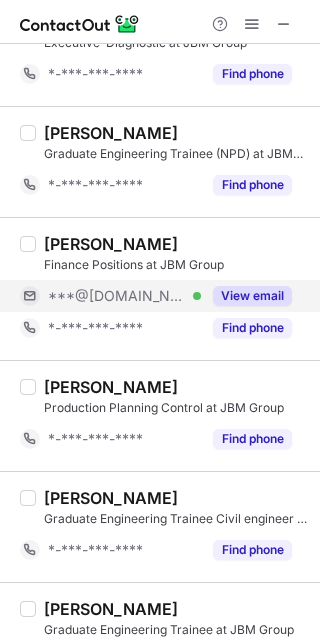 click on "View email" at bounding box center [252, 296] 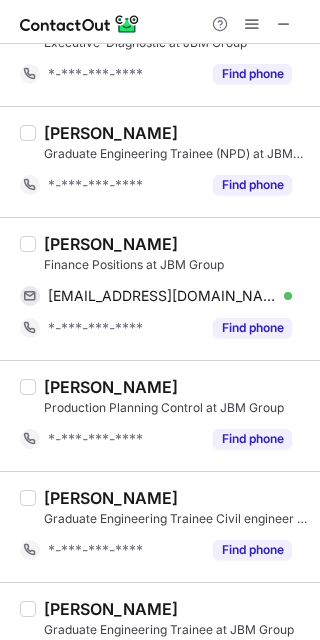 drag, startPoint x: 165, startPoint y: 243, endPoint x: 46, endPoint y: 243, distance: 119 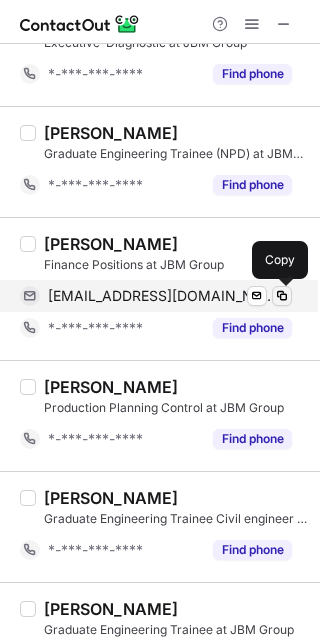 click at bounding box center (282, 296) 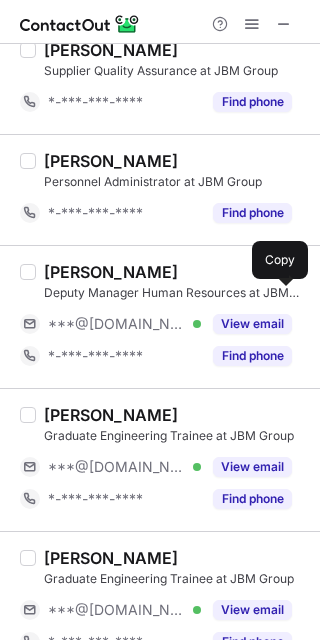 scroll, scrollTop: 1602, scrollLeft: 0, axis: vertical 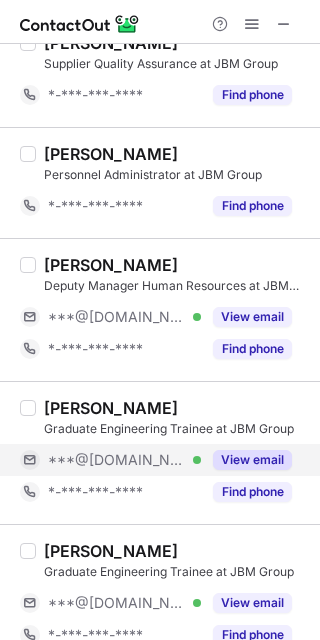click on "View email" at bounding box center (252, 460) 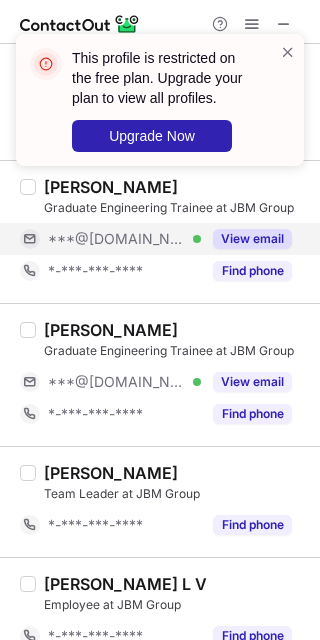 scroll, scrollTop: 1842, scrollLeft: 0, axis: vertical 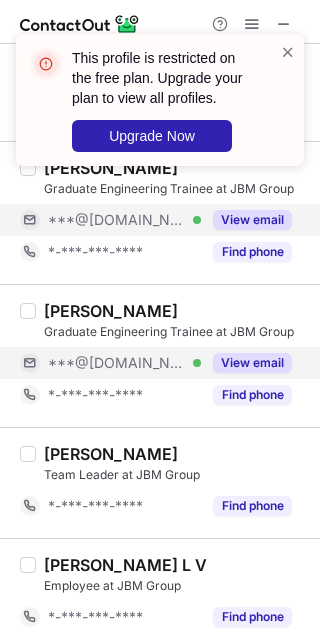 click on "View email" at bounding box center (252, 363) 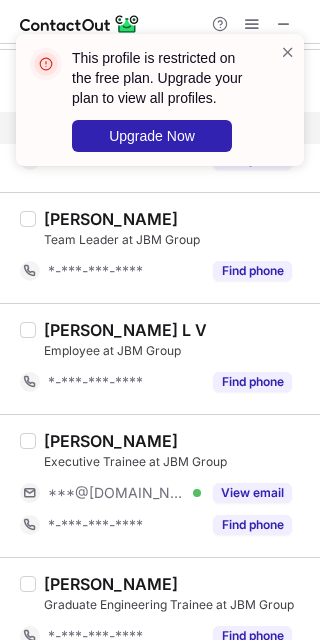 scroll, scrollTop: 2097, scrollLeft: 0, axis: vertical 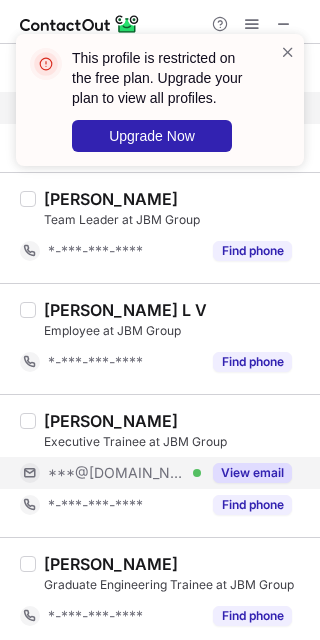 click on "View email" at bounding box center (252, 473) 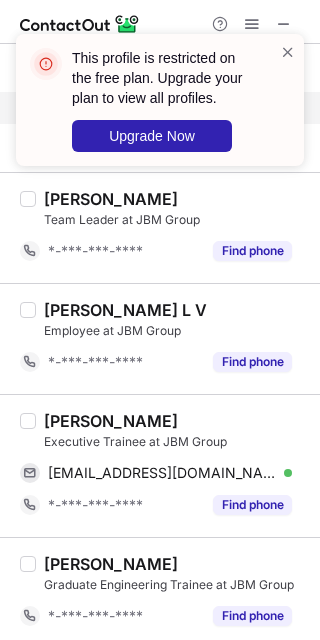 drag, startPoint x: 166, startPoint y: 422, endPoint x: 37, endPoint y: 427, distance: 129.09686 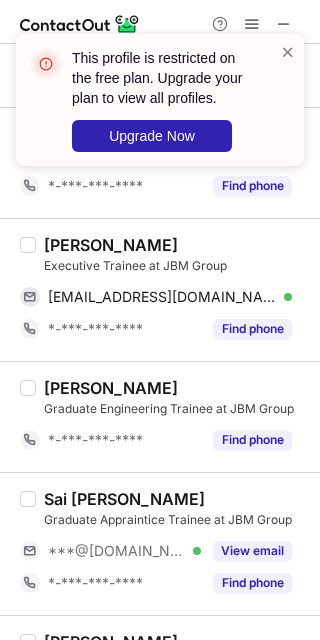 scroll, scrollTop: 2266, scrollLeft: 0, axis: vertical 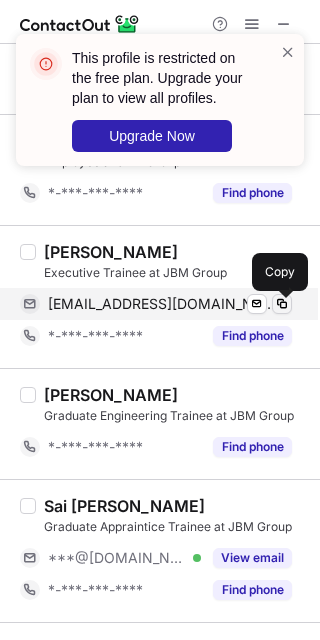 click at bounding box center [282, 304] 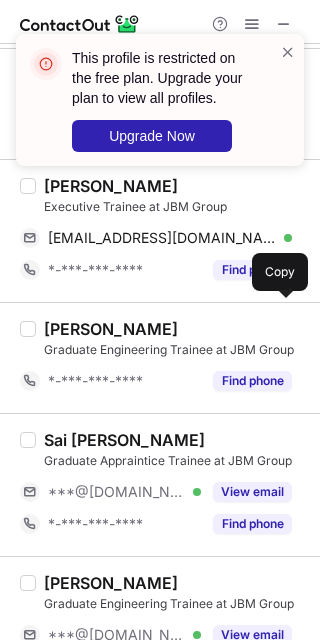 scroll, scrollTop: 2507, scrollLeft: 0, axis: vertical 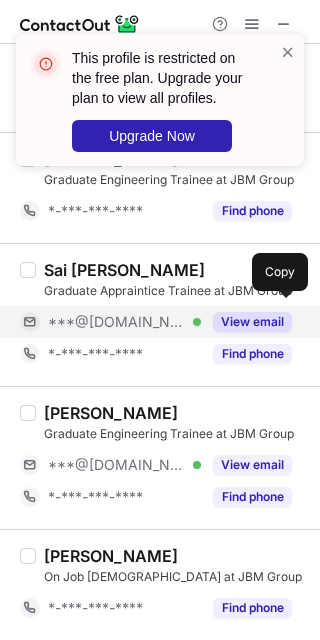 click on "View email" at bounding box center [252, 322] 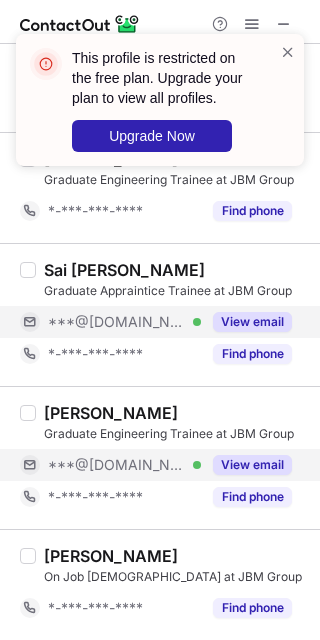 click on "View email" at bounding box center [252, 465] 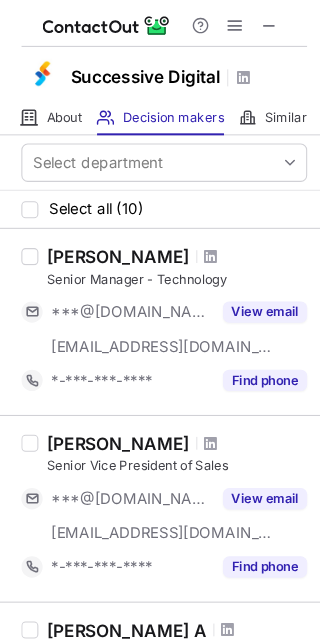 scroll, scrollTop: 0, scrollLeft: 0, axis: both 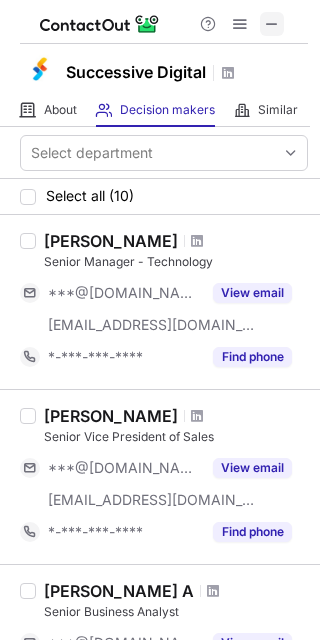 click at bounding box center (272, 24) 